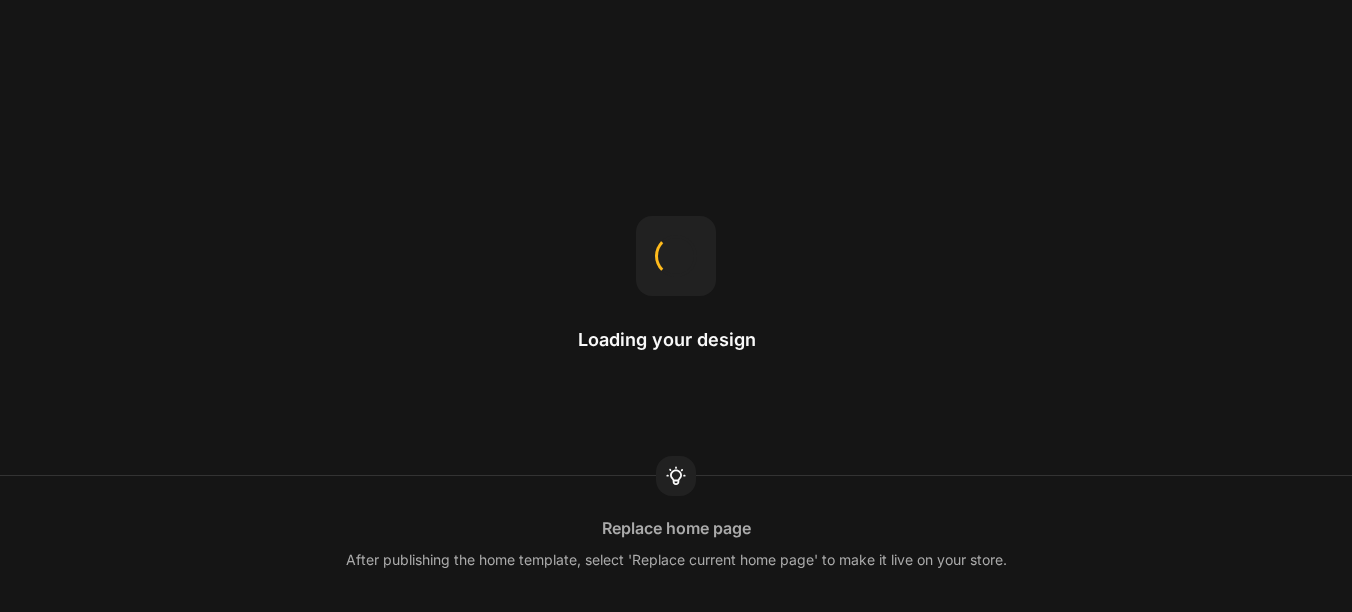 scroll, scrollTop: 0, scrollLeft: 0, axis: both 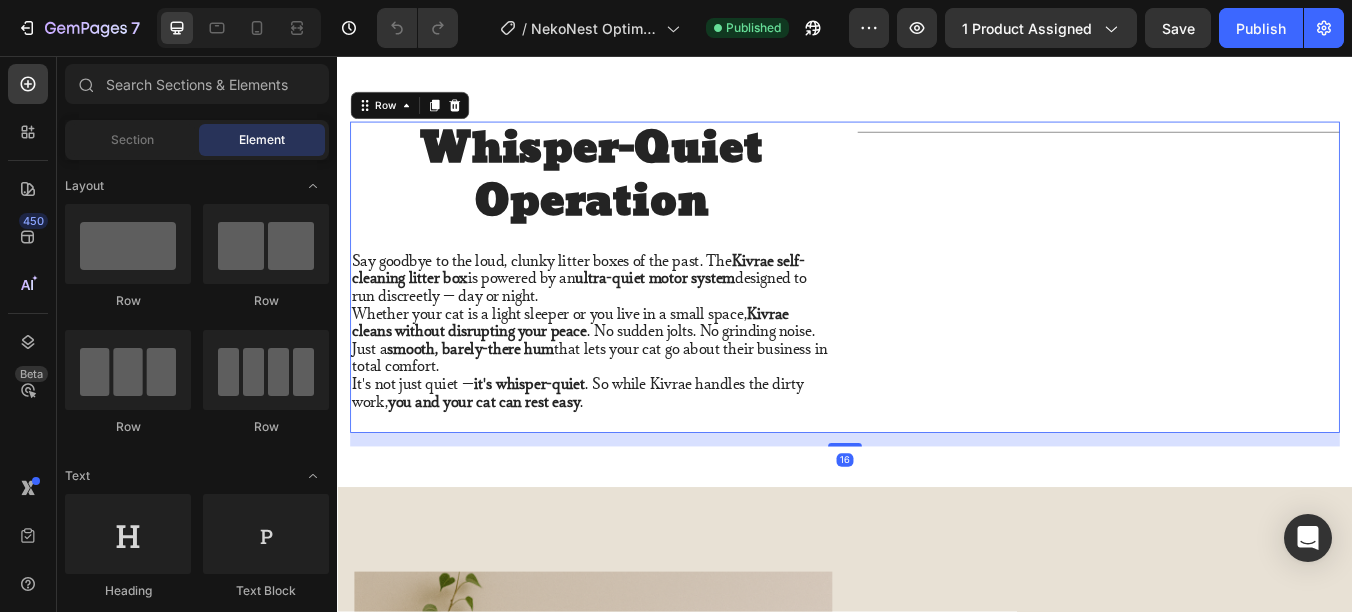 click on "Title Line" at bounding box center [1237, 318] 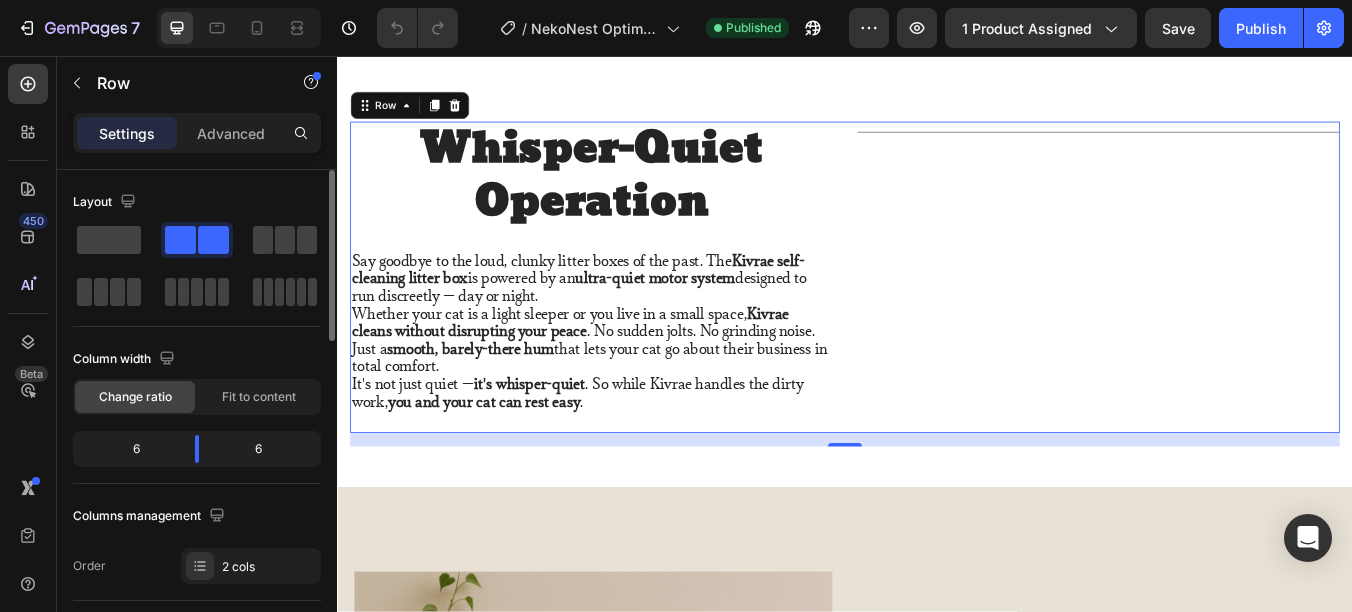 click 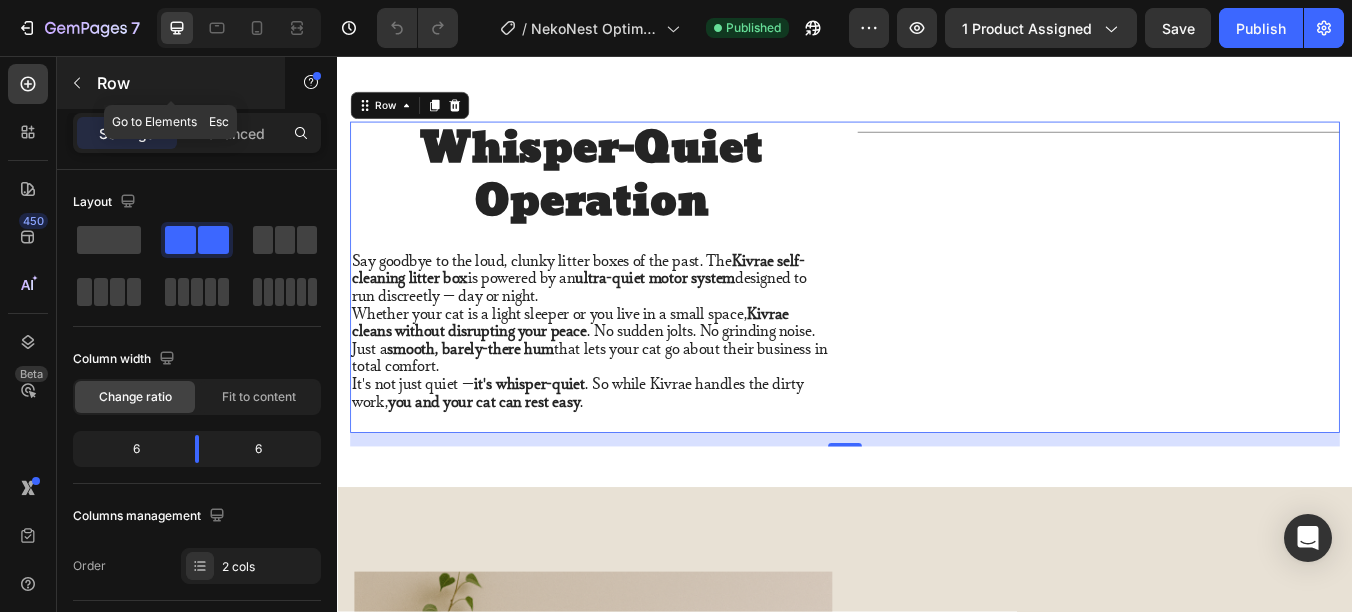 click 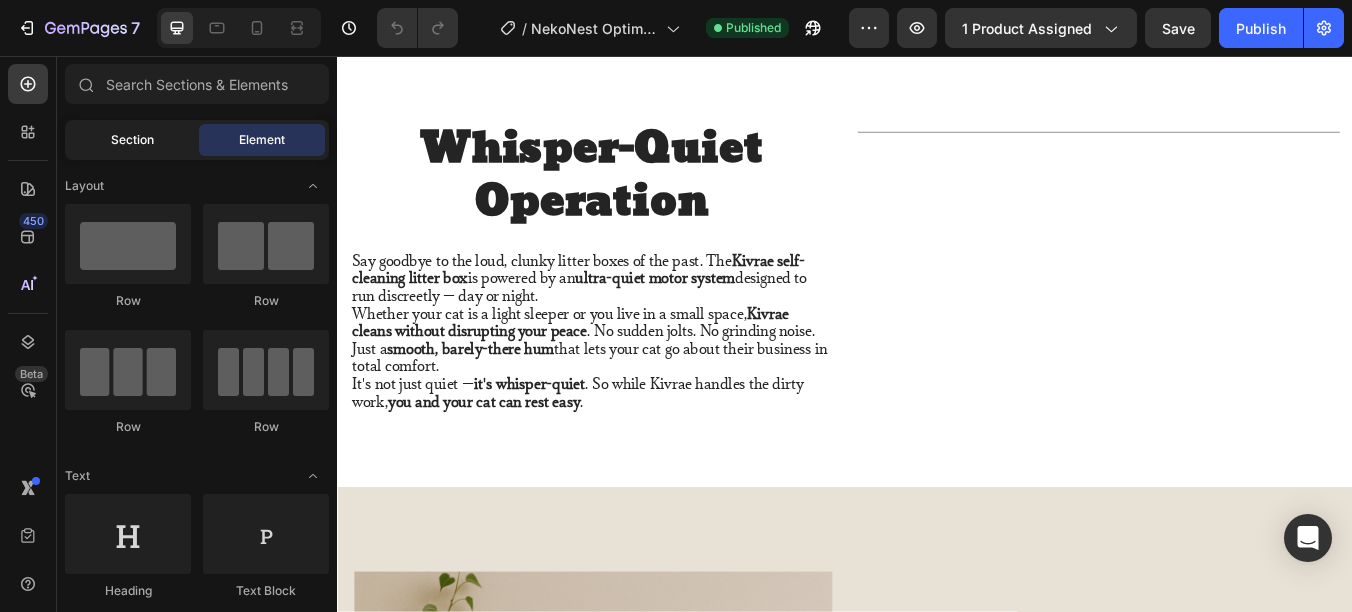 click on "Section" at bounding box center [132, 140] 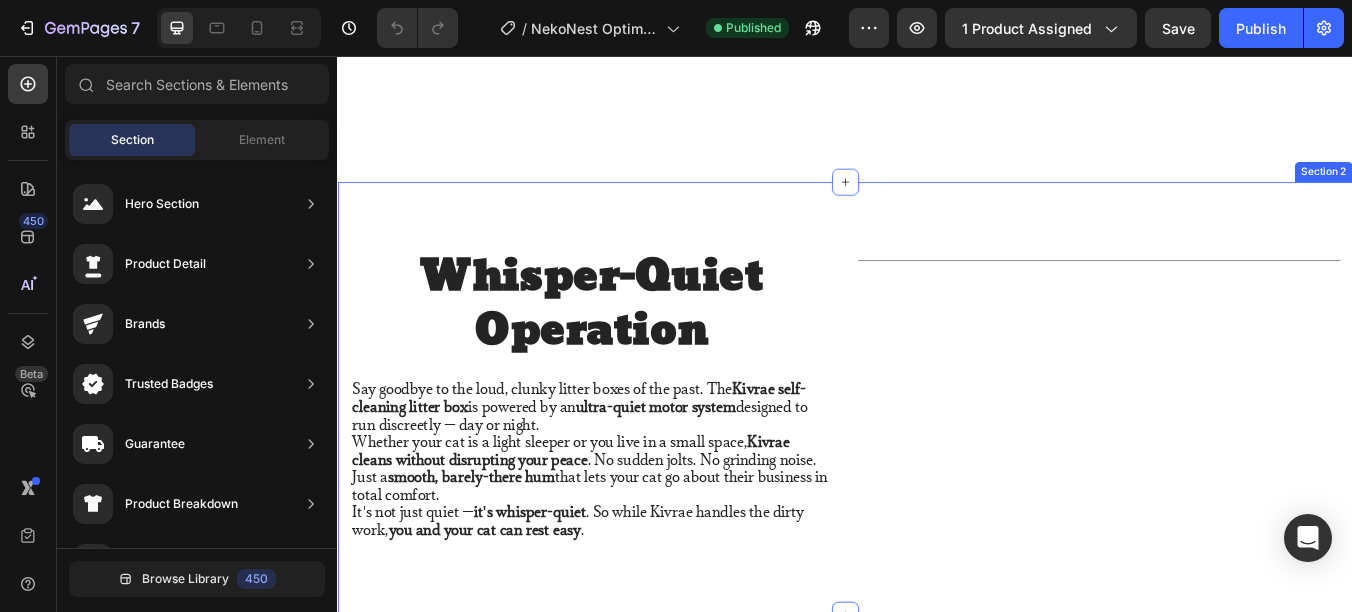 scroll, scrollTop: 1200, scrollLeft: 0, axis: vertical 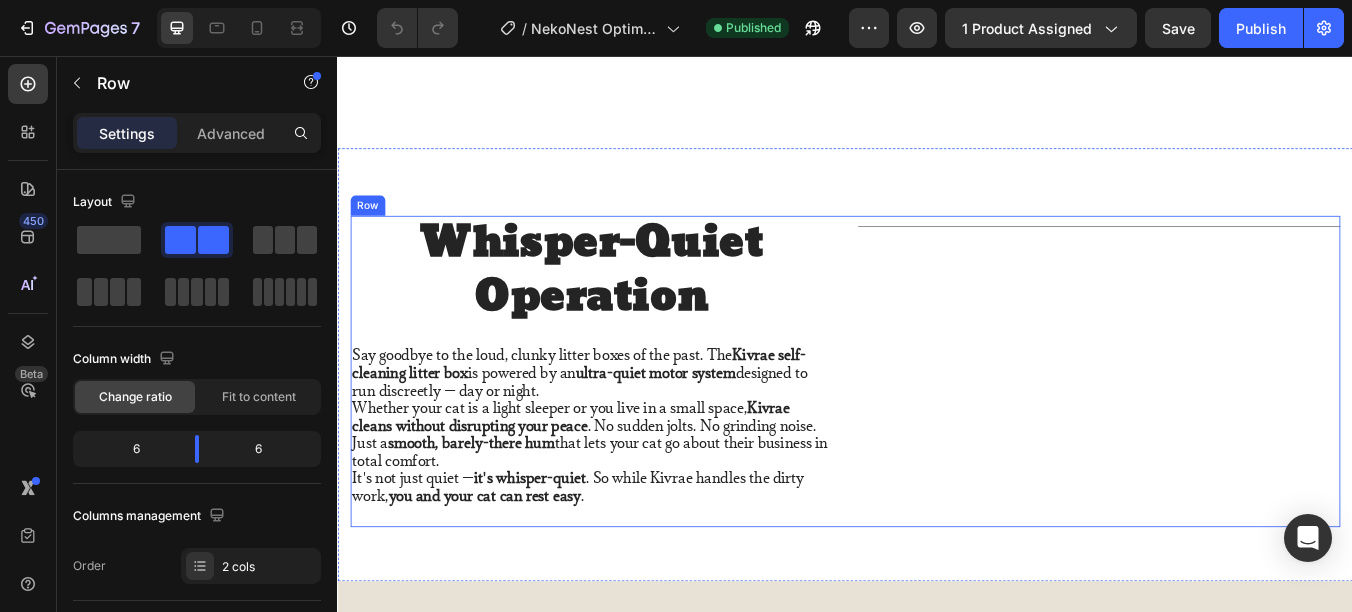 click on "Title Line" at bounding box center (1237, 429) 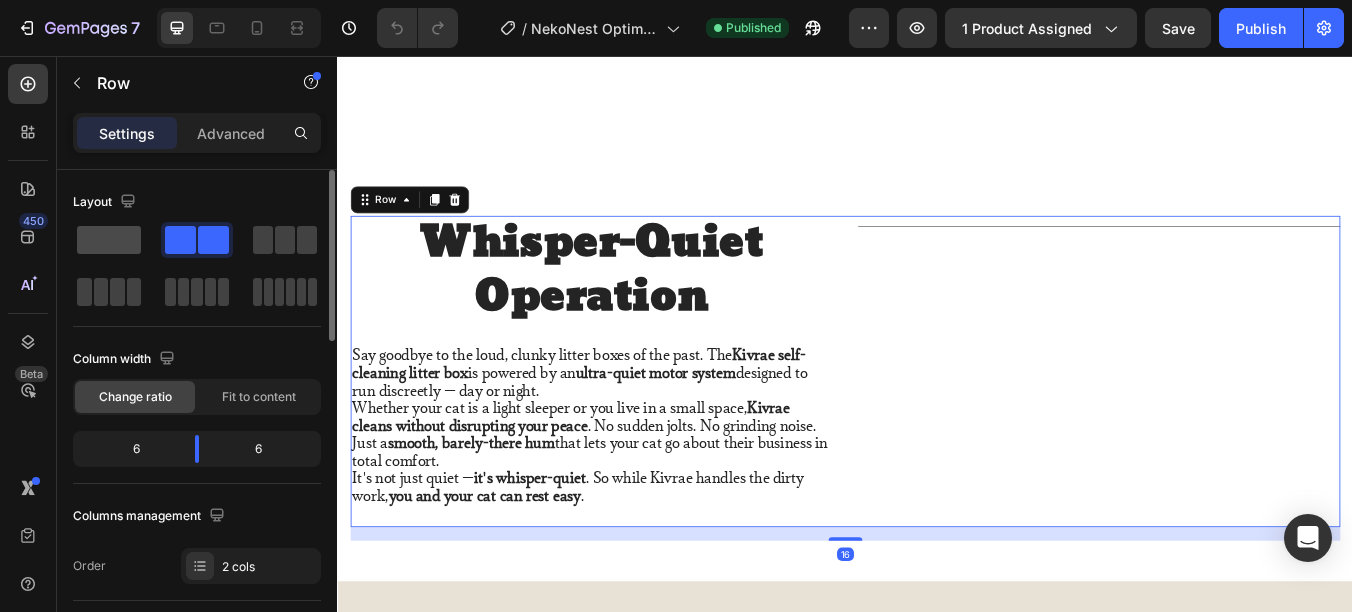 click 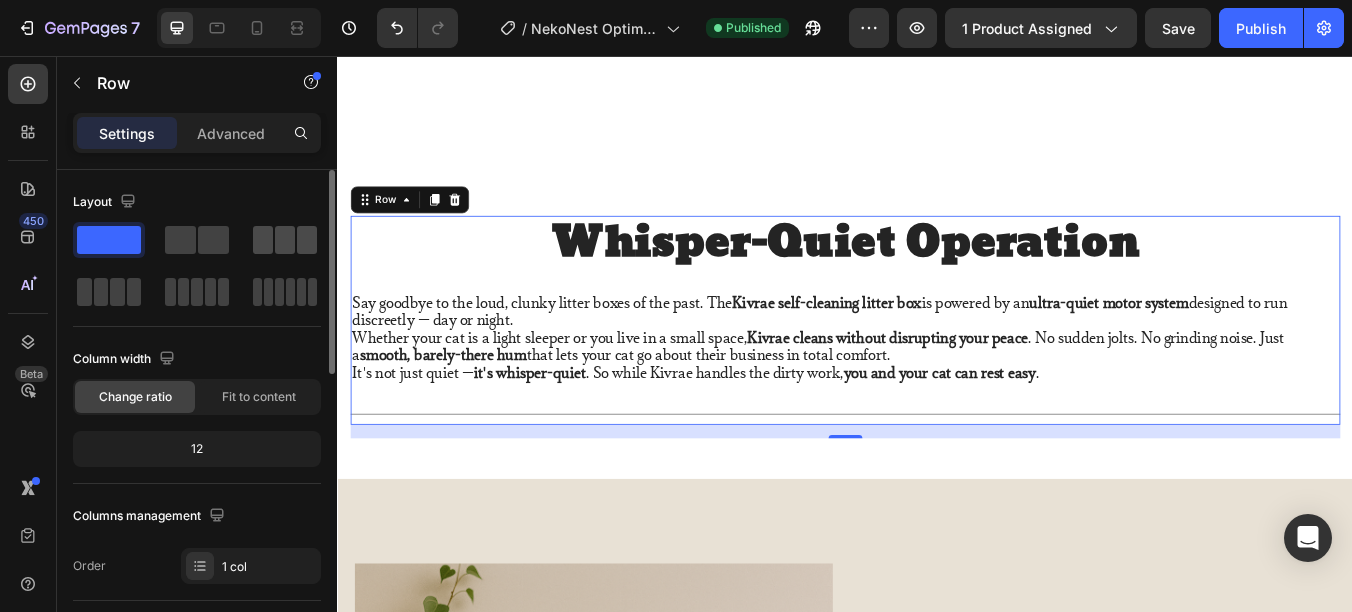 click 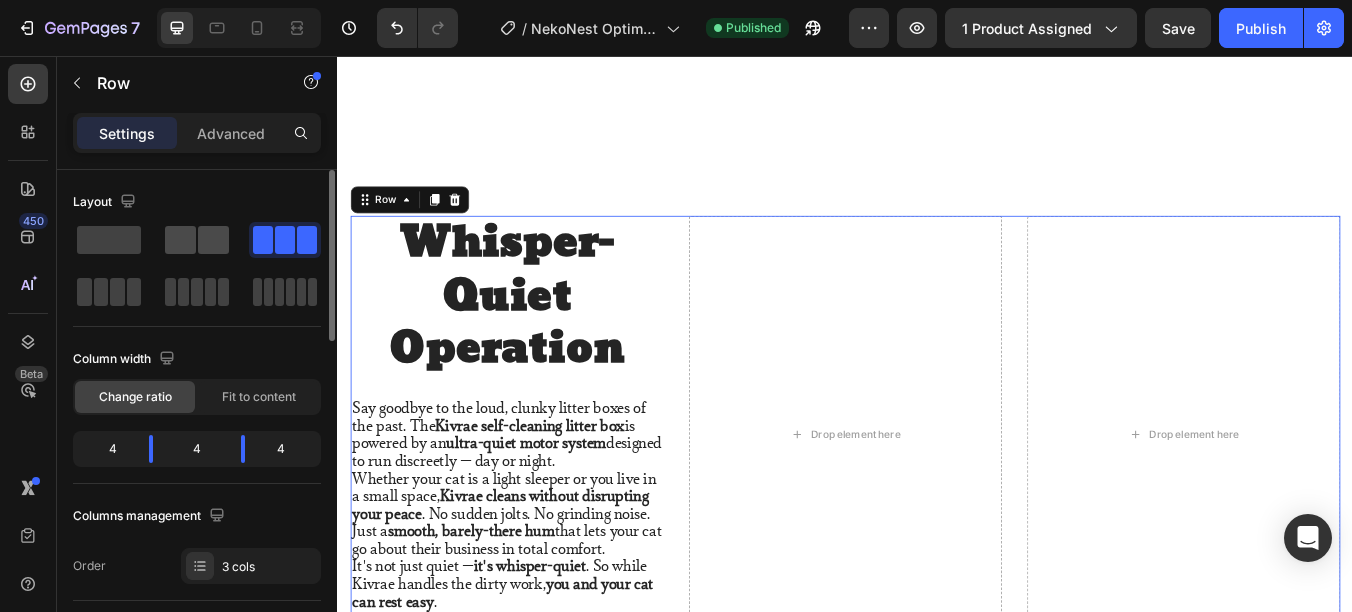 click 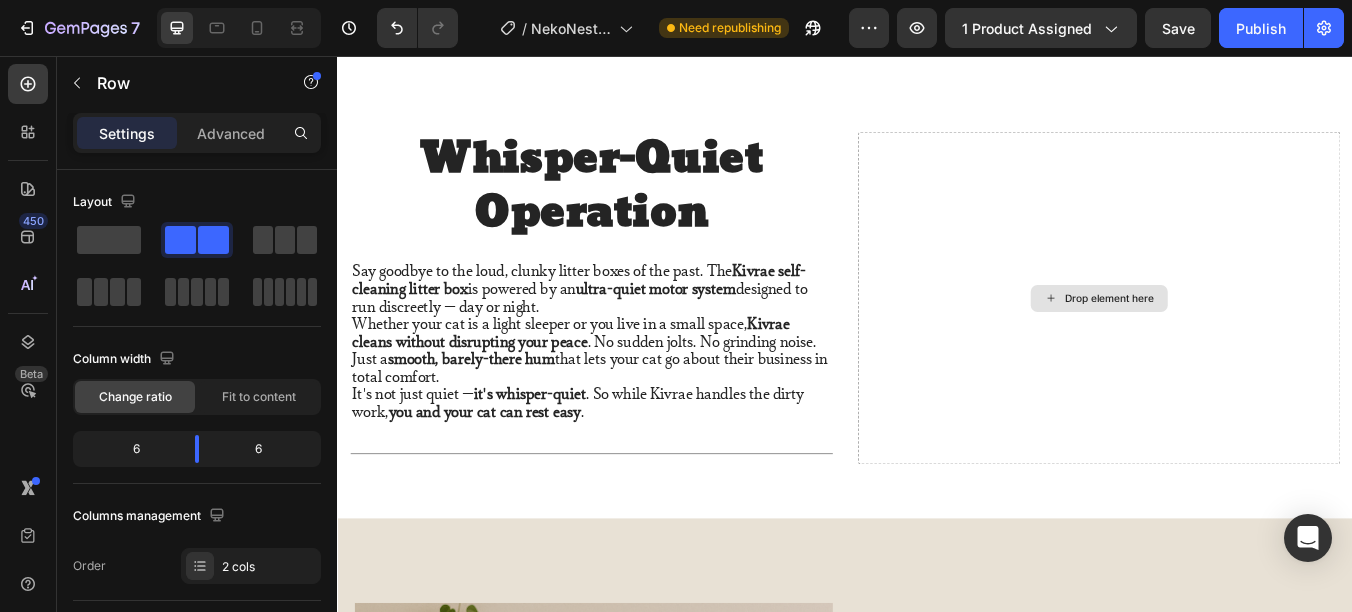 scroll, scrollTop: 1300, scrollLeft: 0, axis: vertical 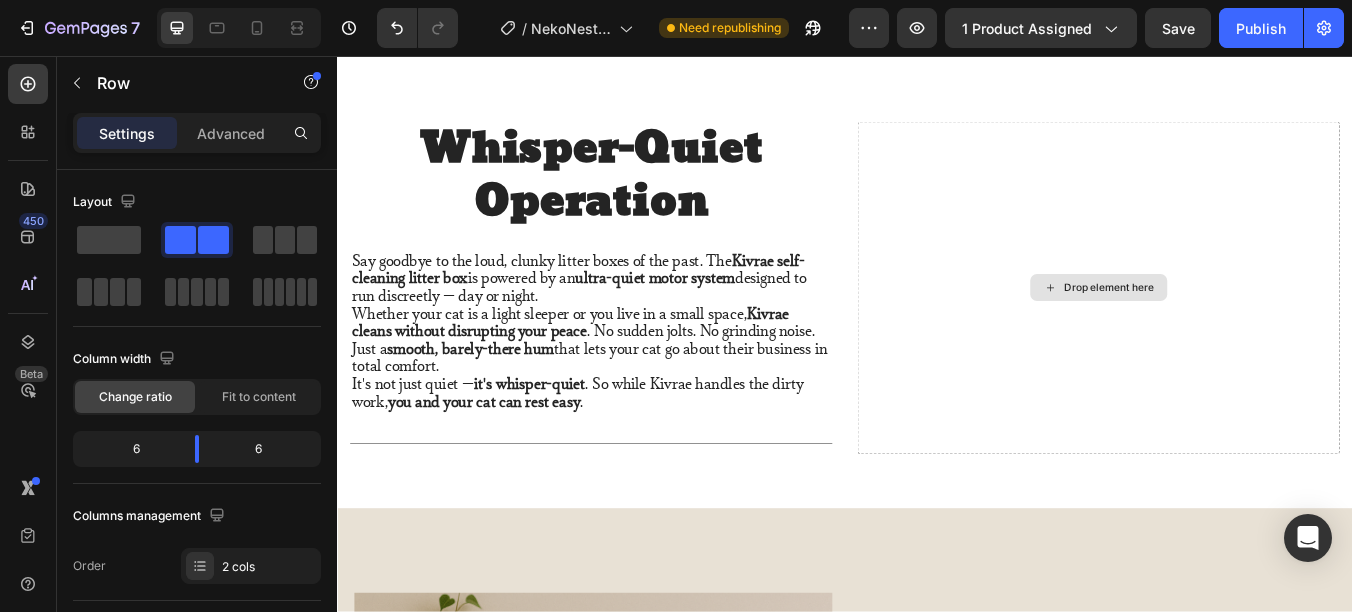 click on "Drop element here" at bounding box center [1249, 330] 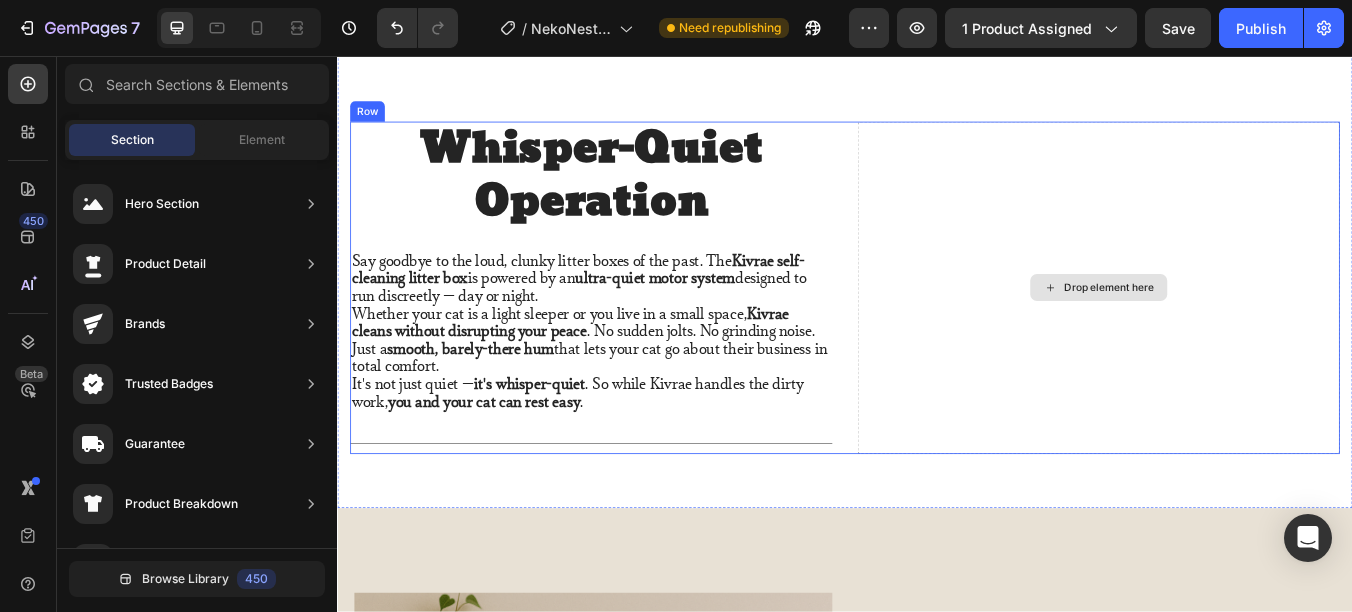 click on "Drop element here" at bounding box center (1249, 330) 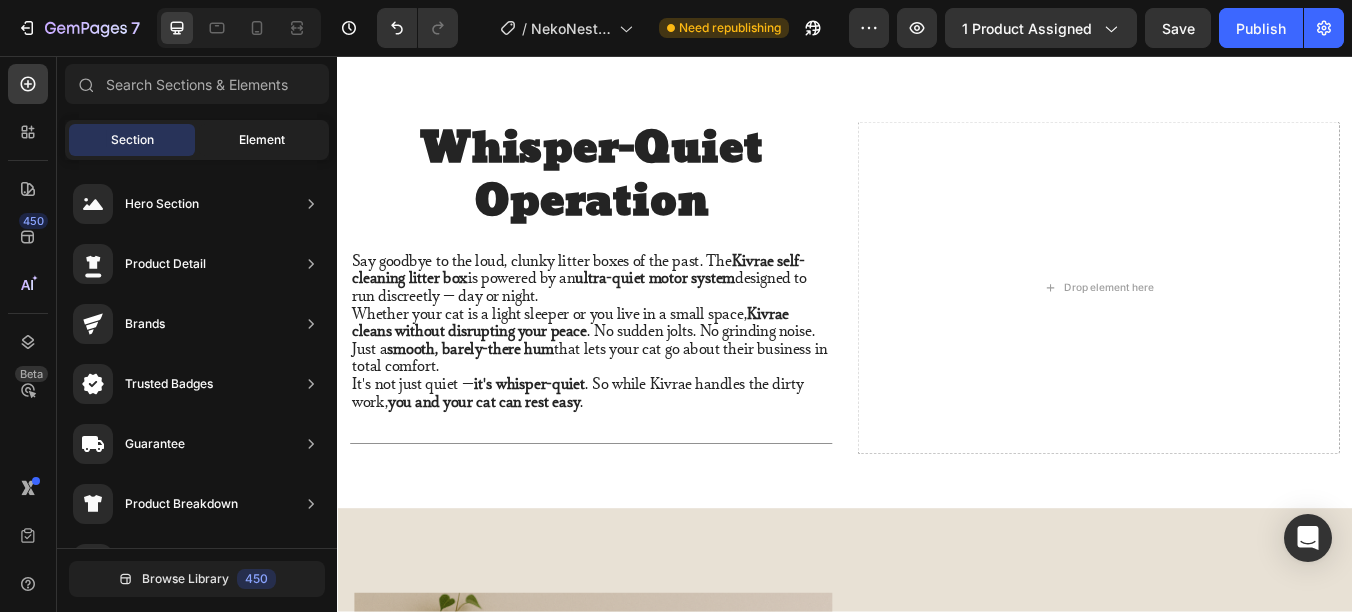 click on "Element" 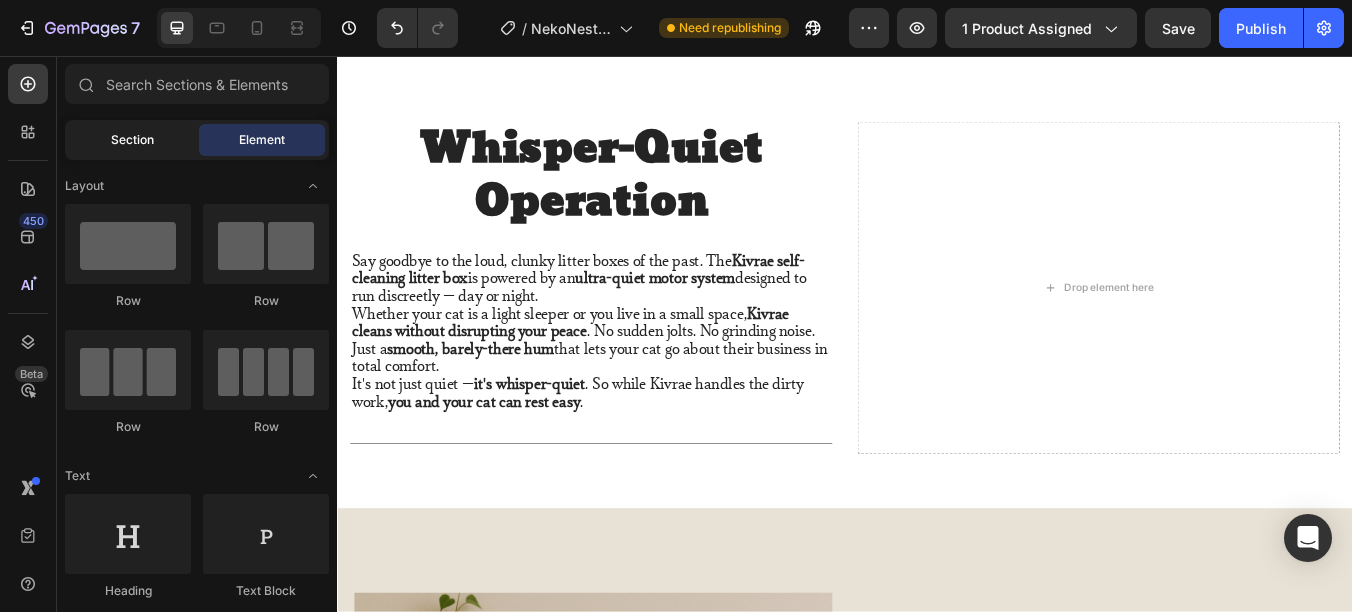 click on "Section" 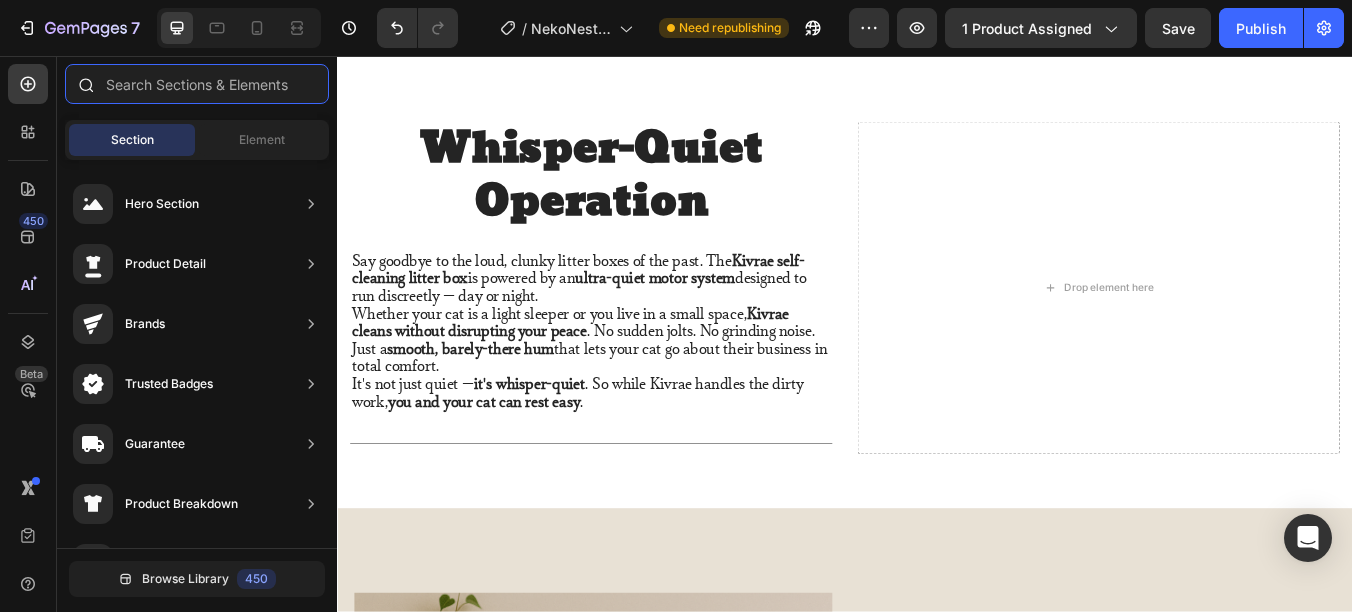 click at bounding box center (197, 84) 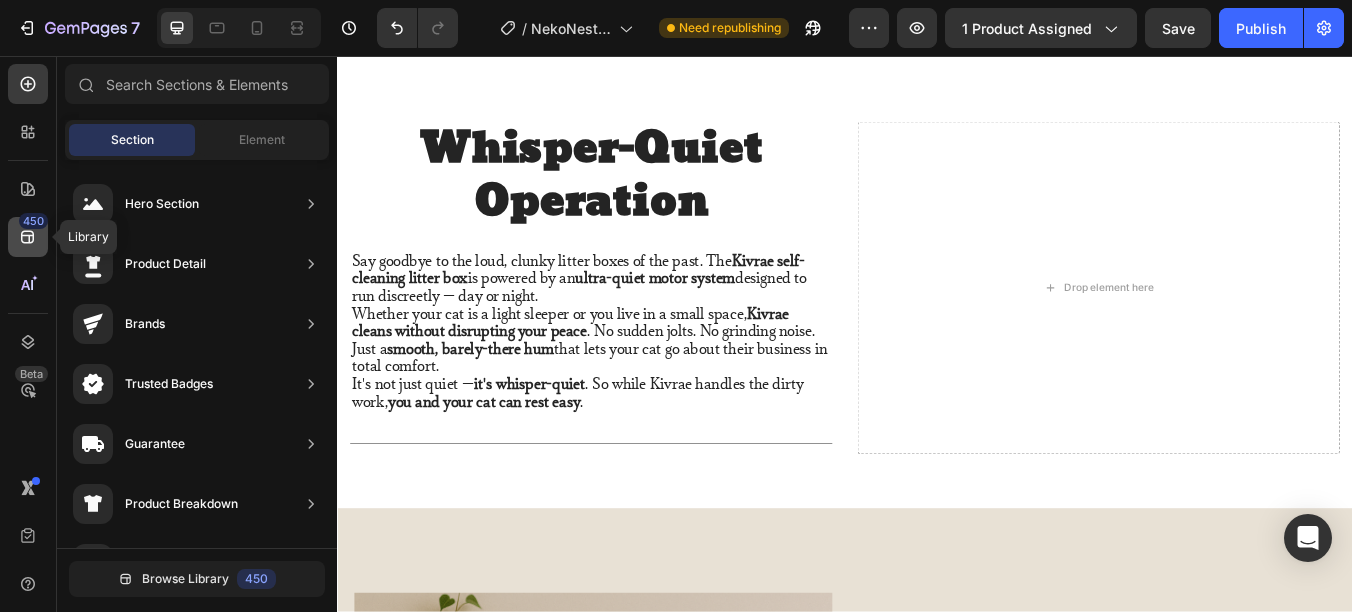click 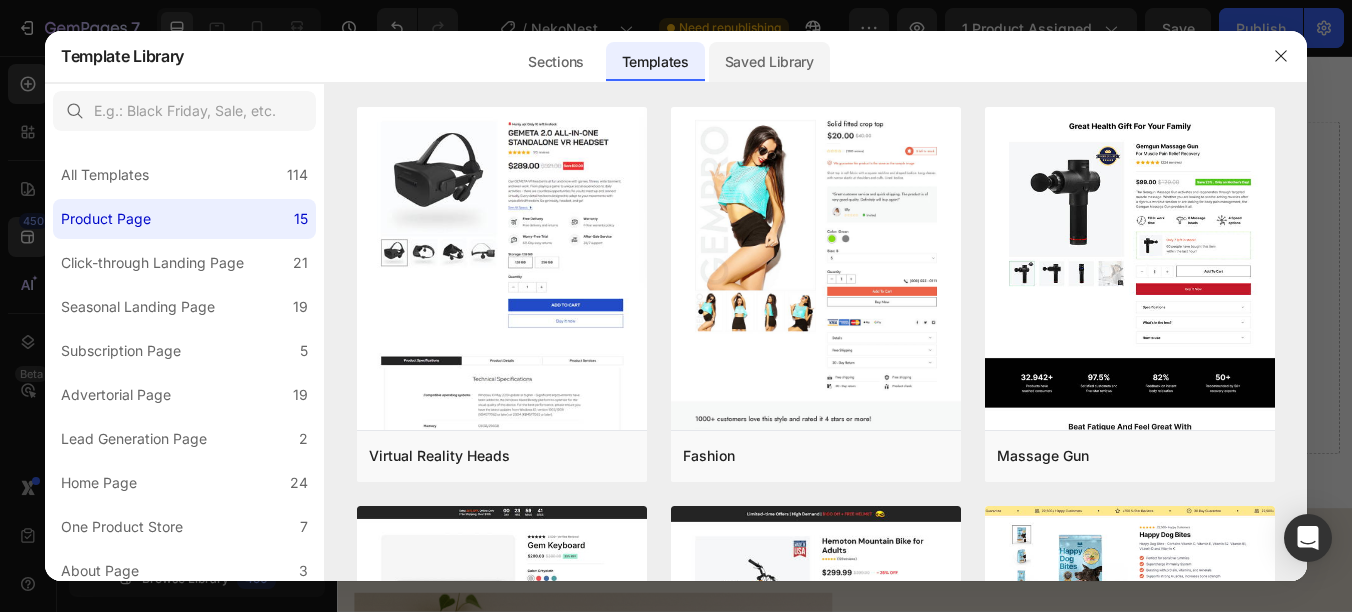 click on "Saved Library" 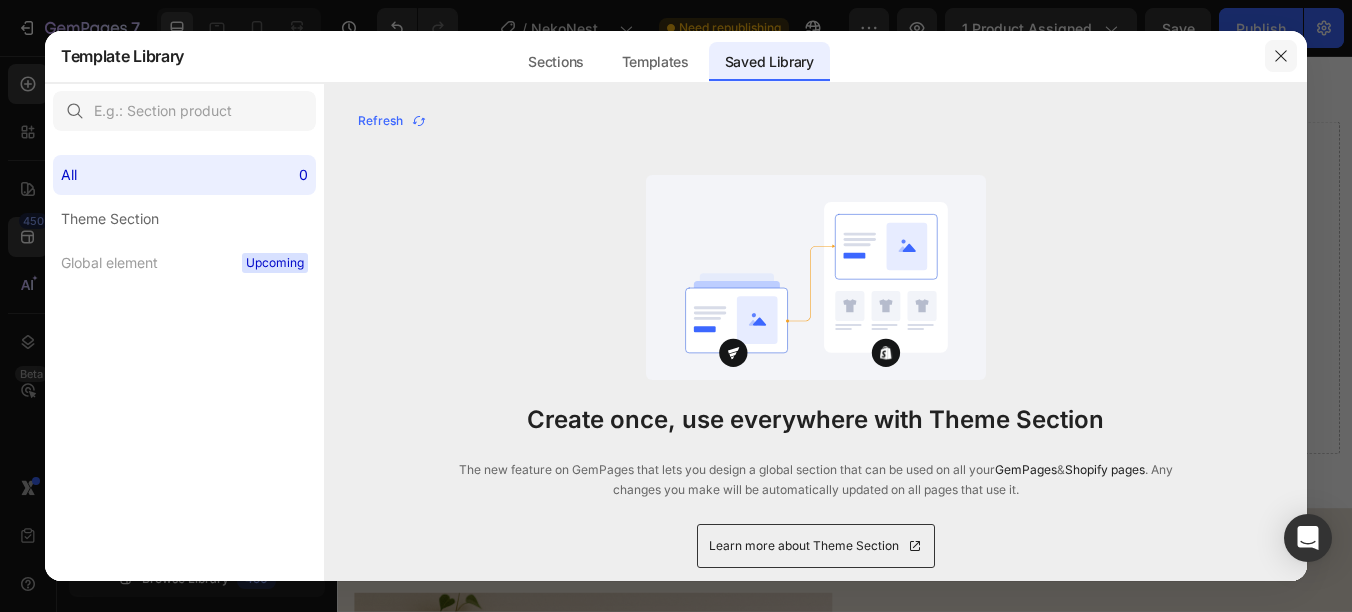 click 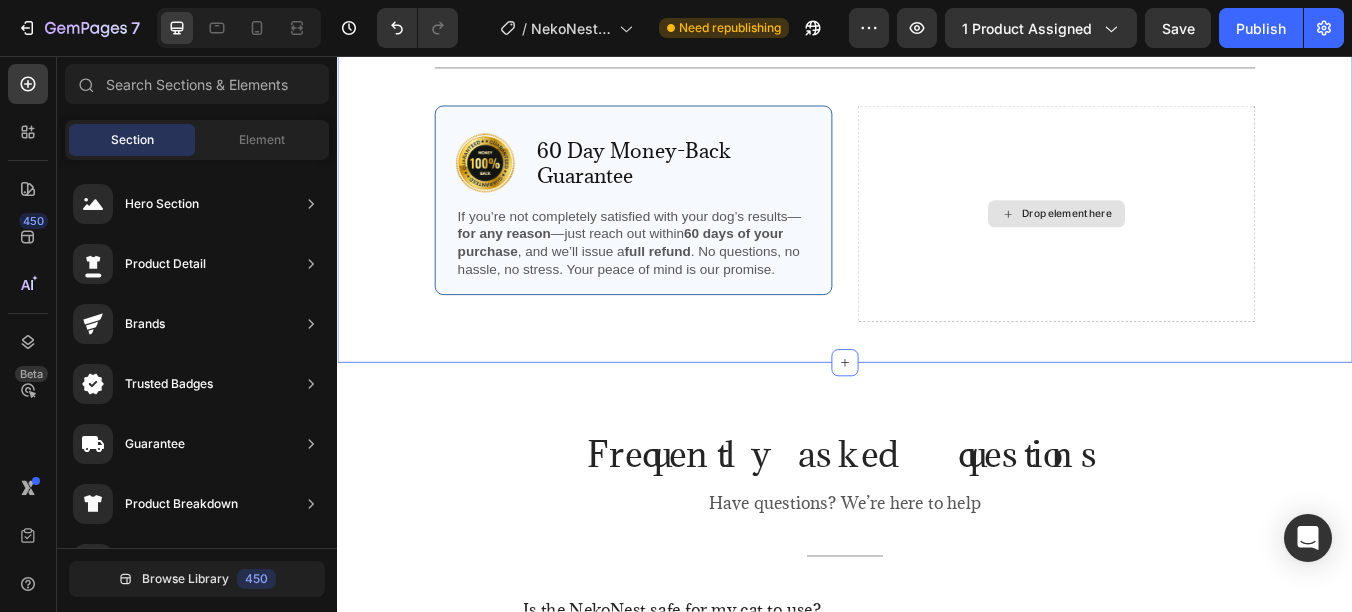 scroll, scrollTop: 4842, scrollLeft: 0, axis: vertical 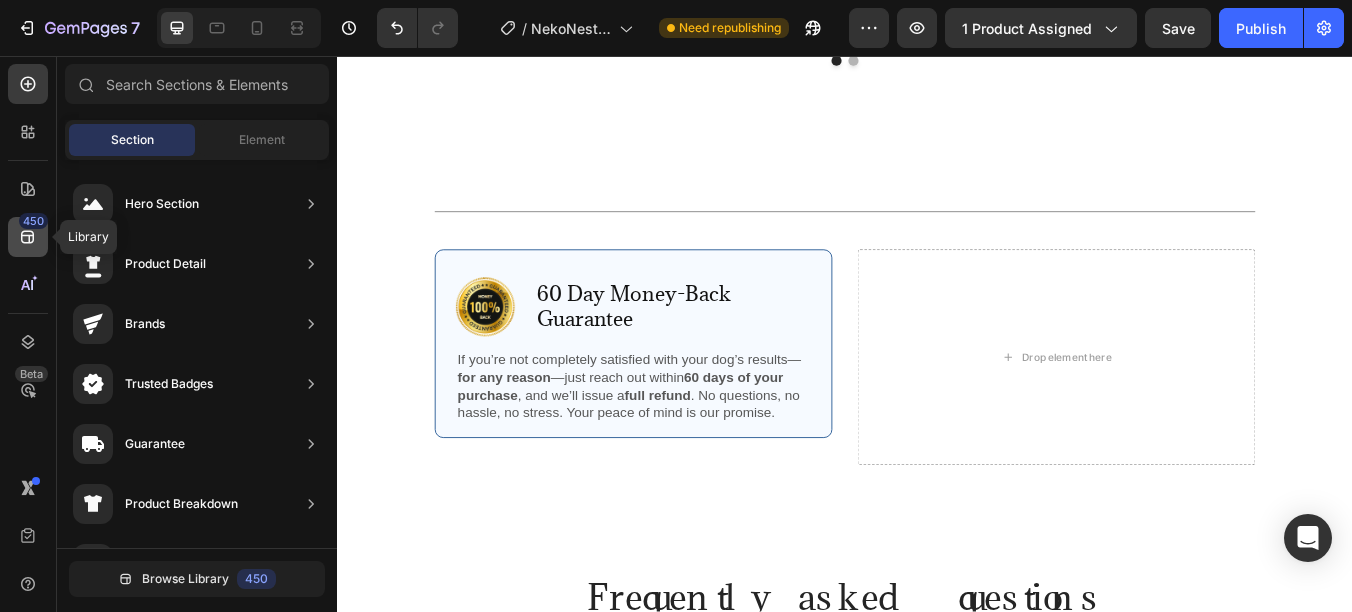 click 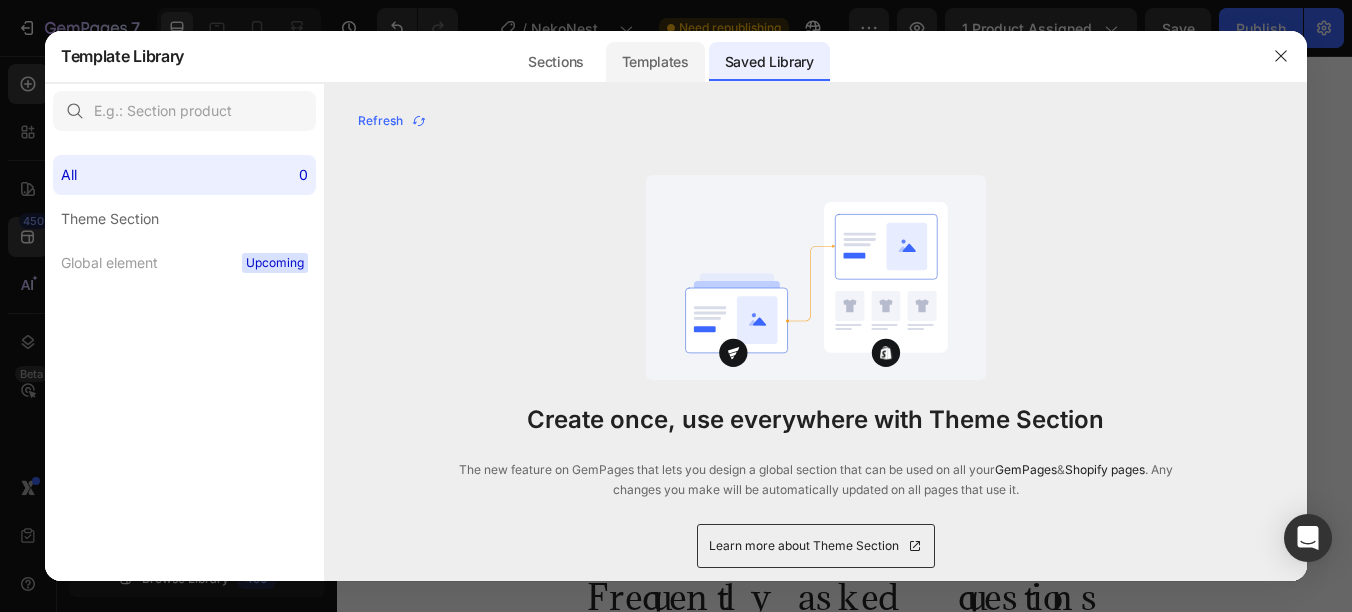 click on "Templates" 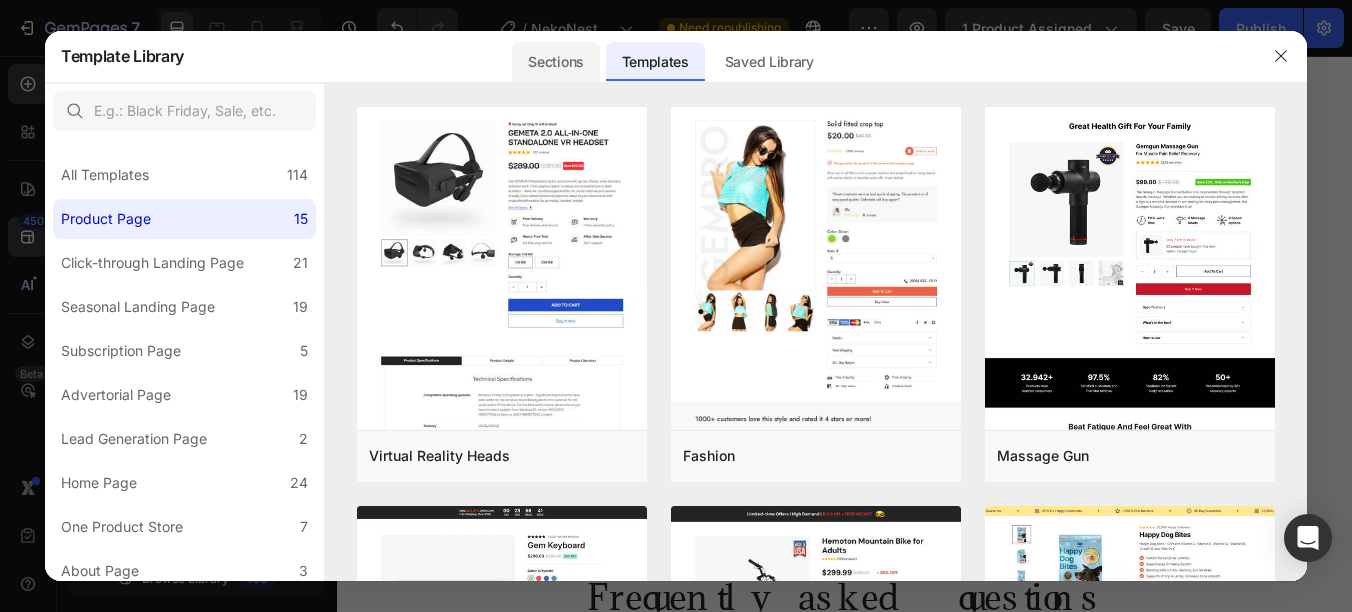 click on "Sections" 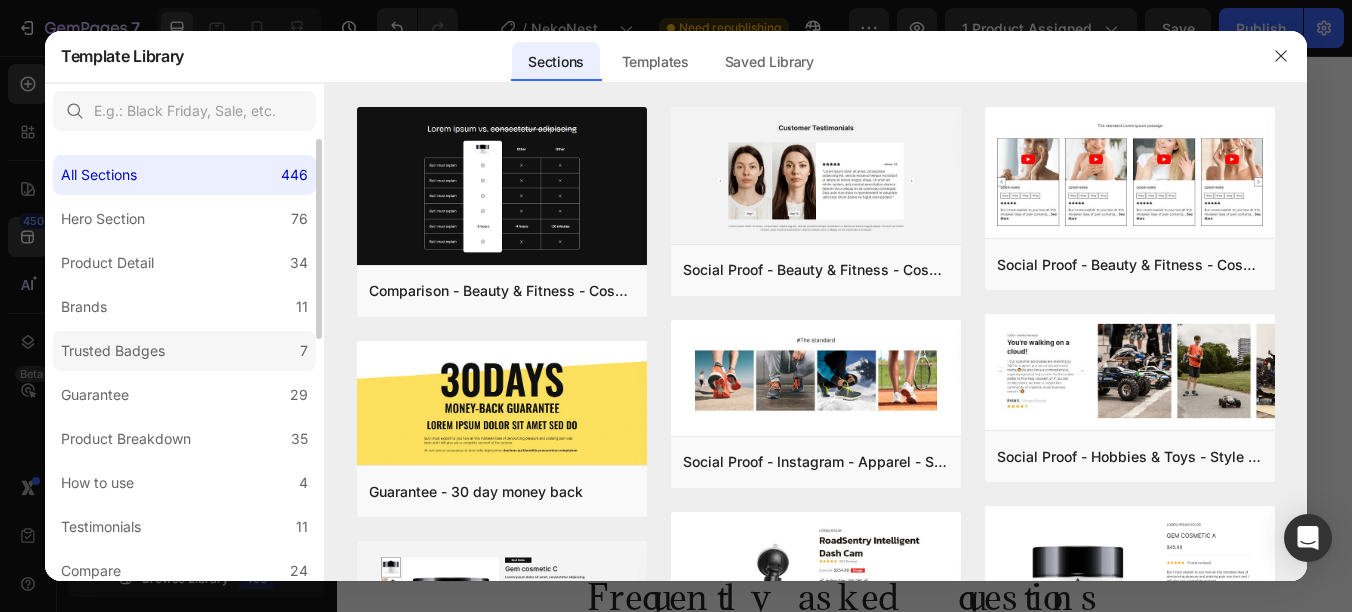 click on "Trusted Badges" at bounding box center (113, 351) 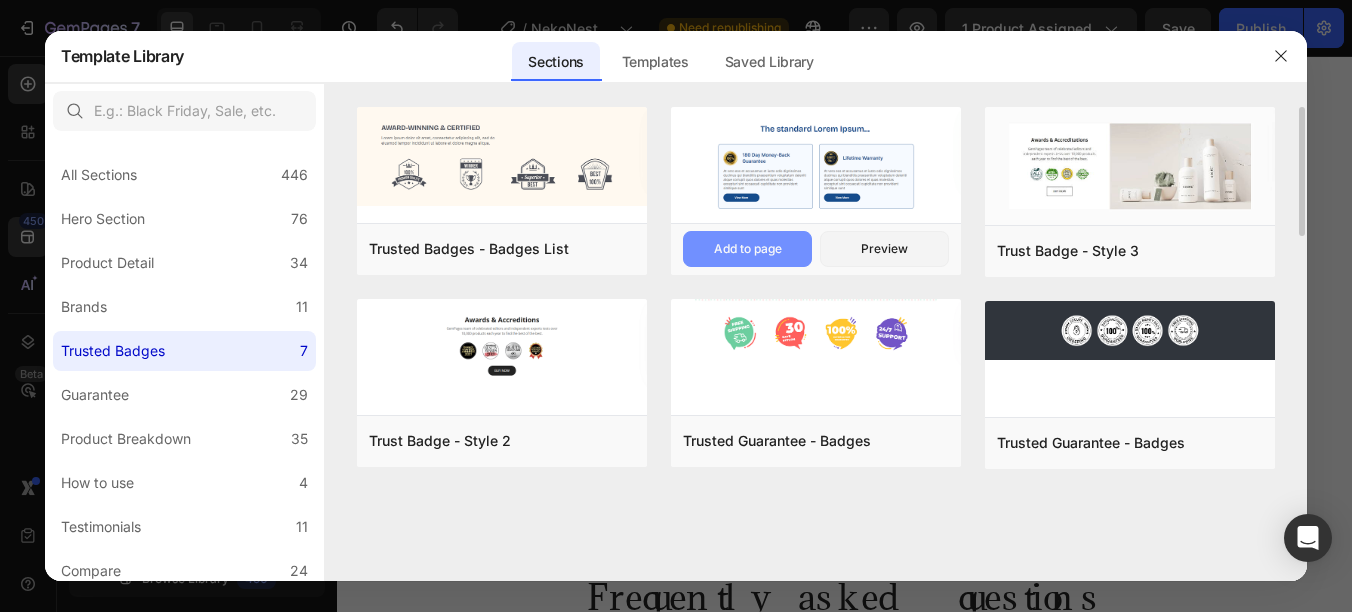 click on "Add to page" at bounding box center (747, 249) 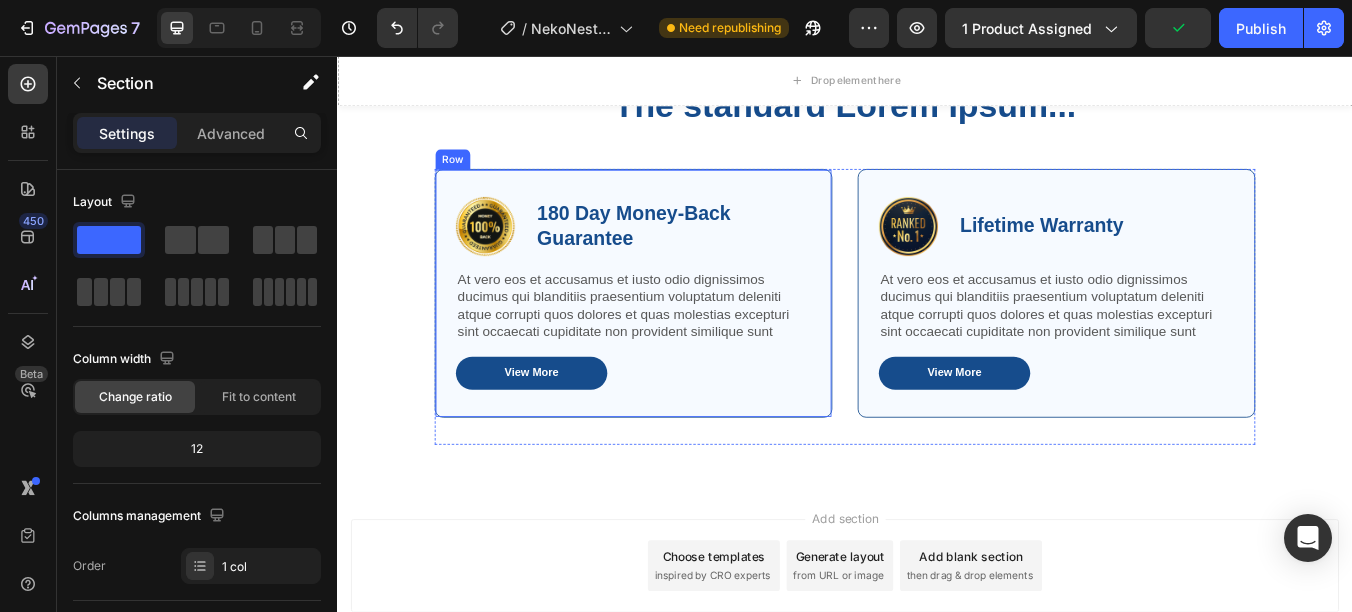 scroll, scrollTop: 7162, scrollLeft: 0, axis: vertical 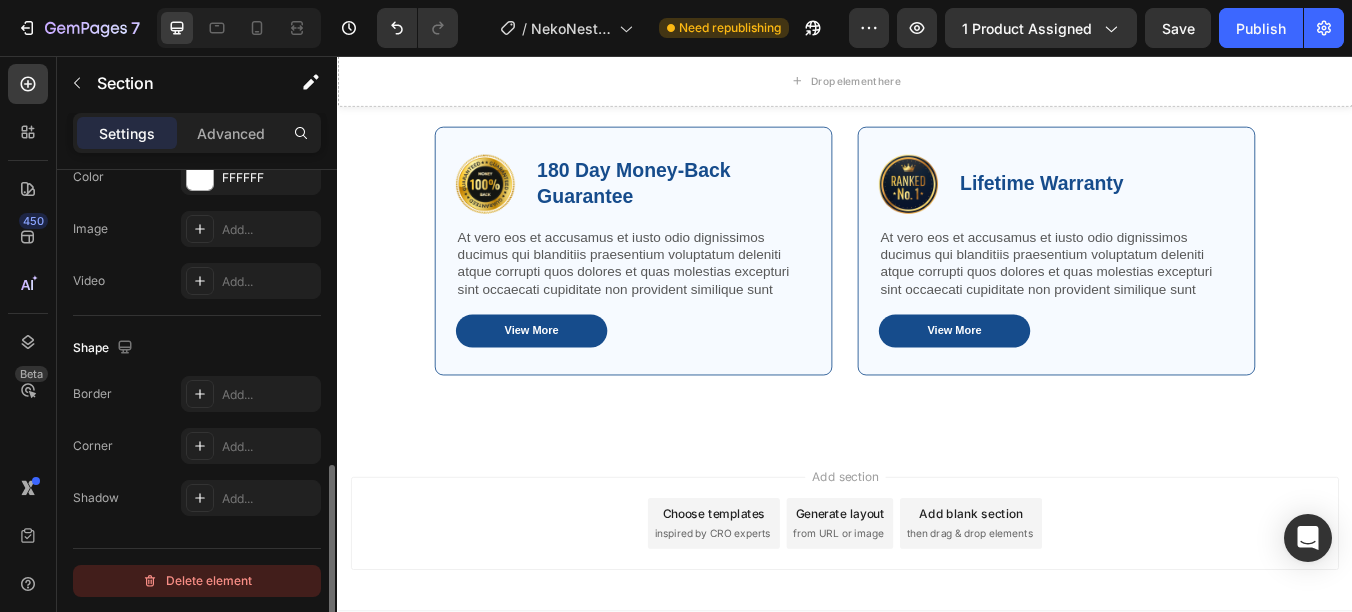 click on "Delete element" at bounding box center (197, 581) 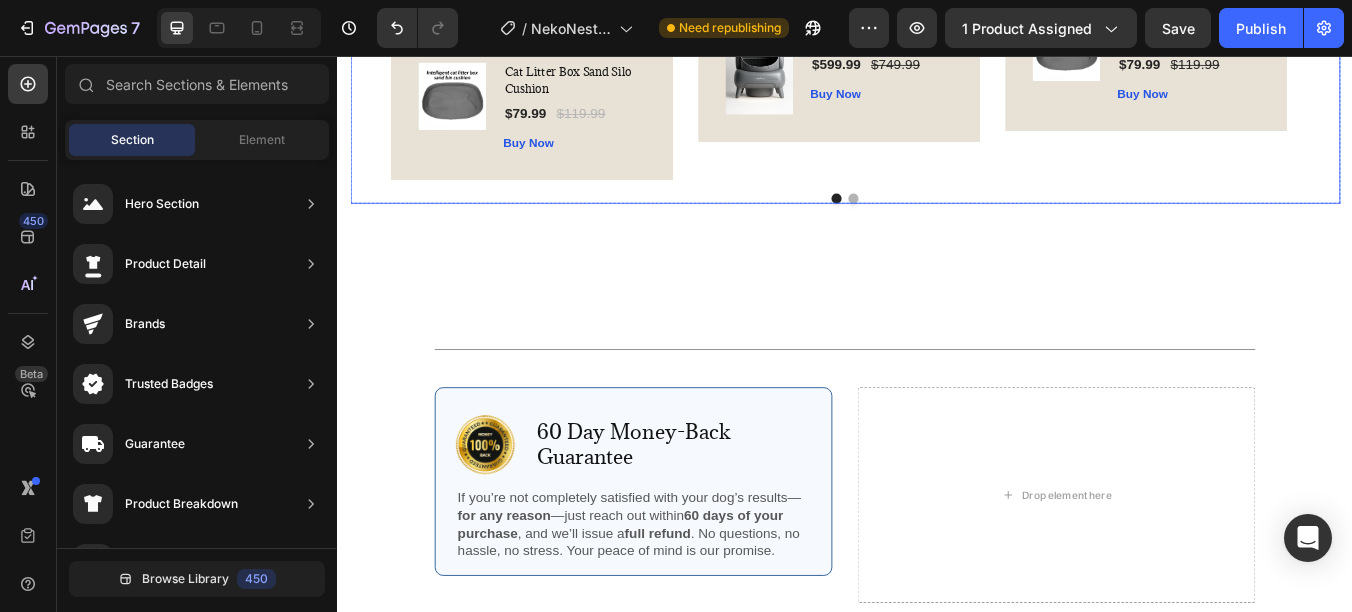 scroll, scrollTop: 4787, scrollLeft: 0, axis: vertical 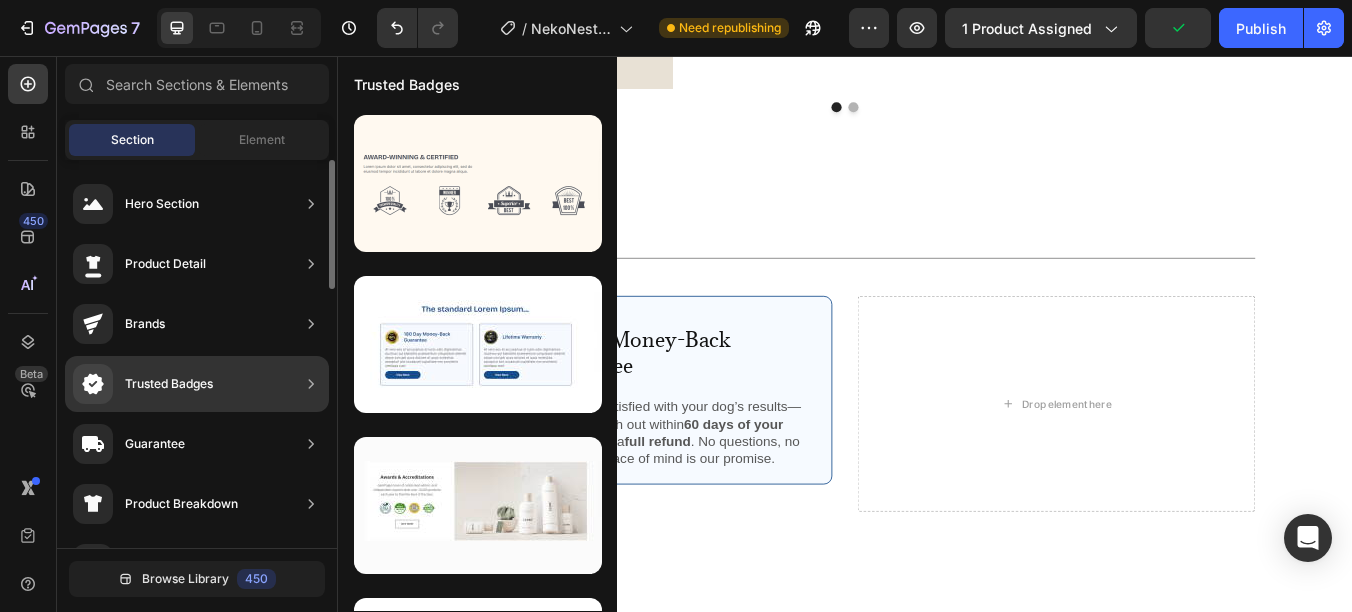 click on "Trusted Badges" at bounding box center (169, 384) 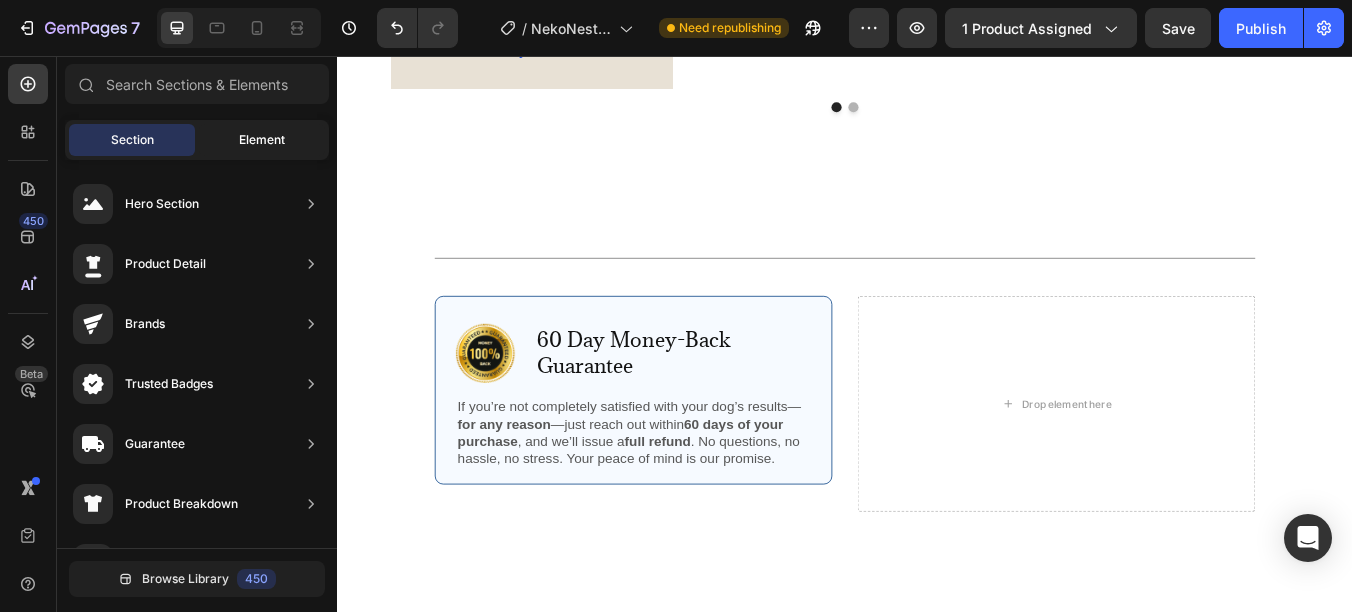 click on "Element" at bounding box center (262, 140) 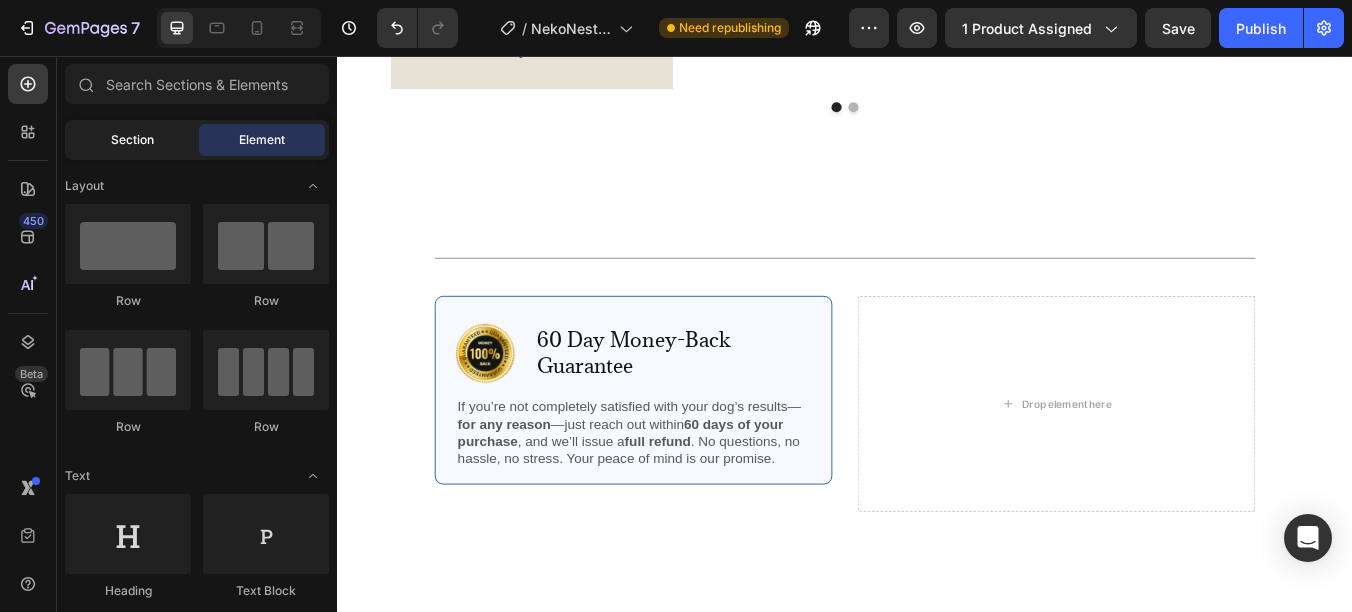 click on "Section" at bounding box center (132, 140) 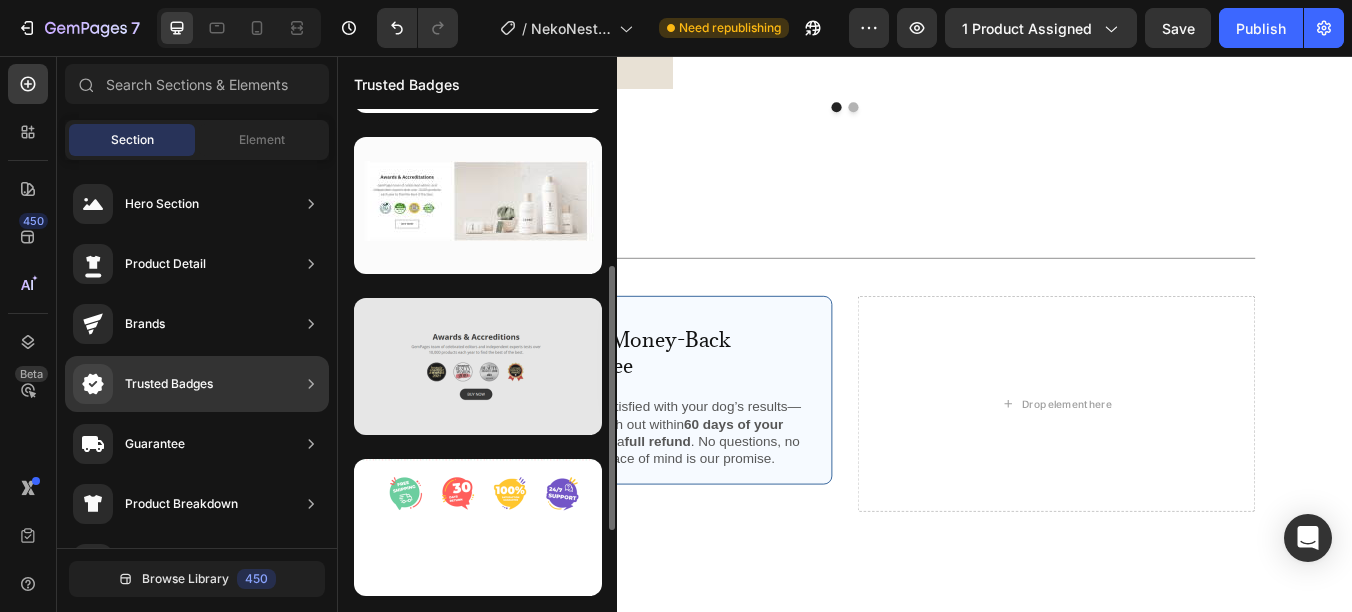 scroll, scrollTop: 452, scrollLeft: 0, axis: vertical 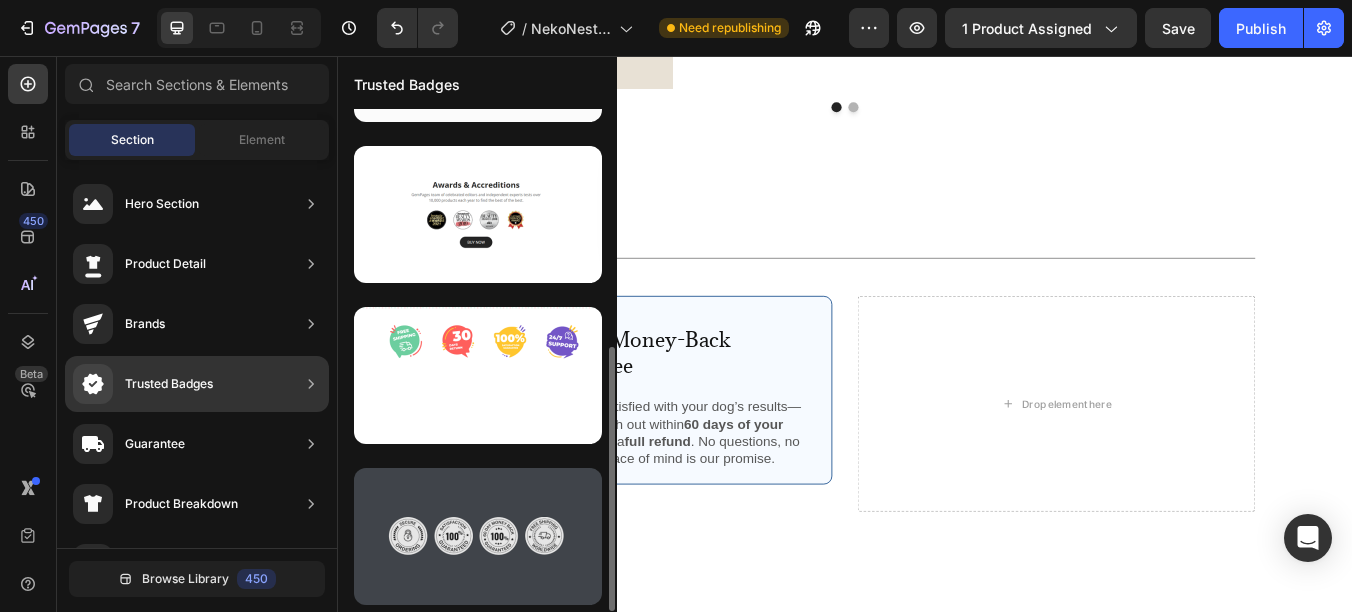 click at bounding box center (478, 536) 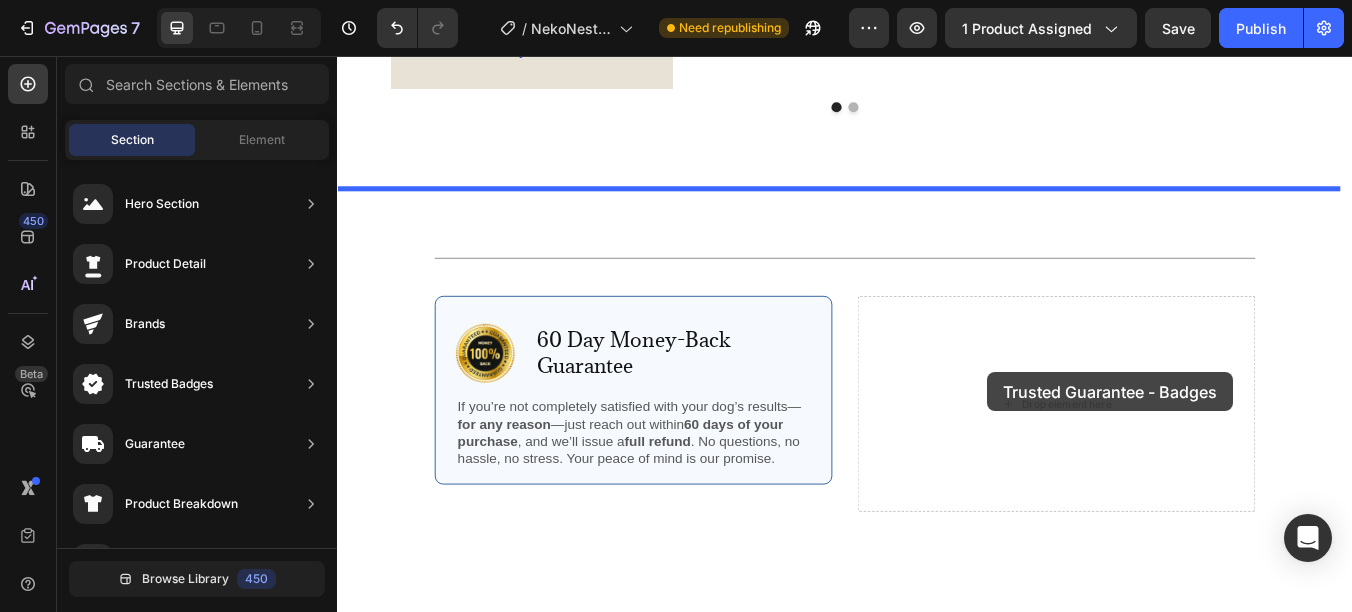 drag, startPoint x: 814, startPoint y: 579, endPoint x: 1106, endPoint y: 430, distance: 327.81854 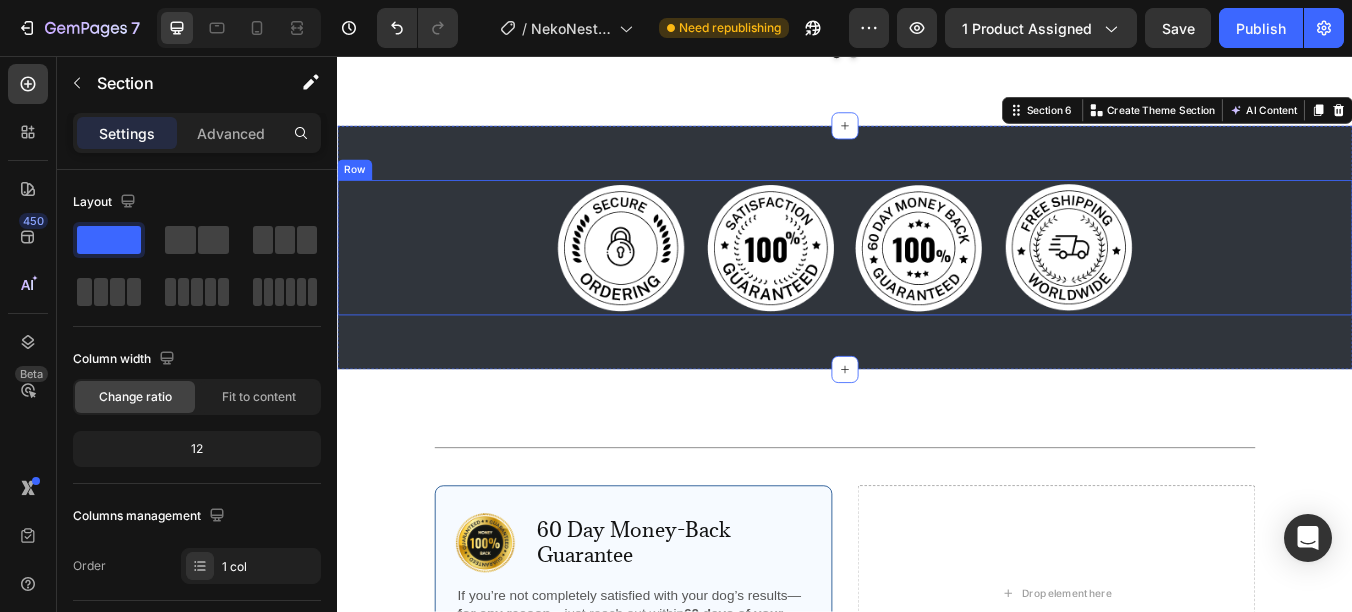 scroll, scrollTop: 4845, scrollLeft: 0, axis: vertical 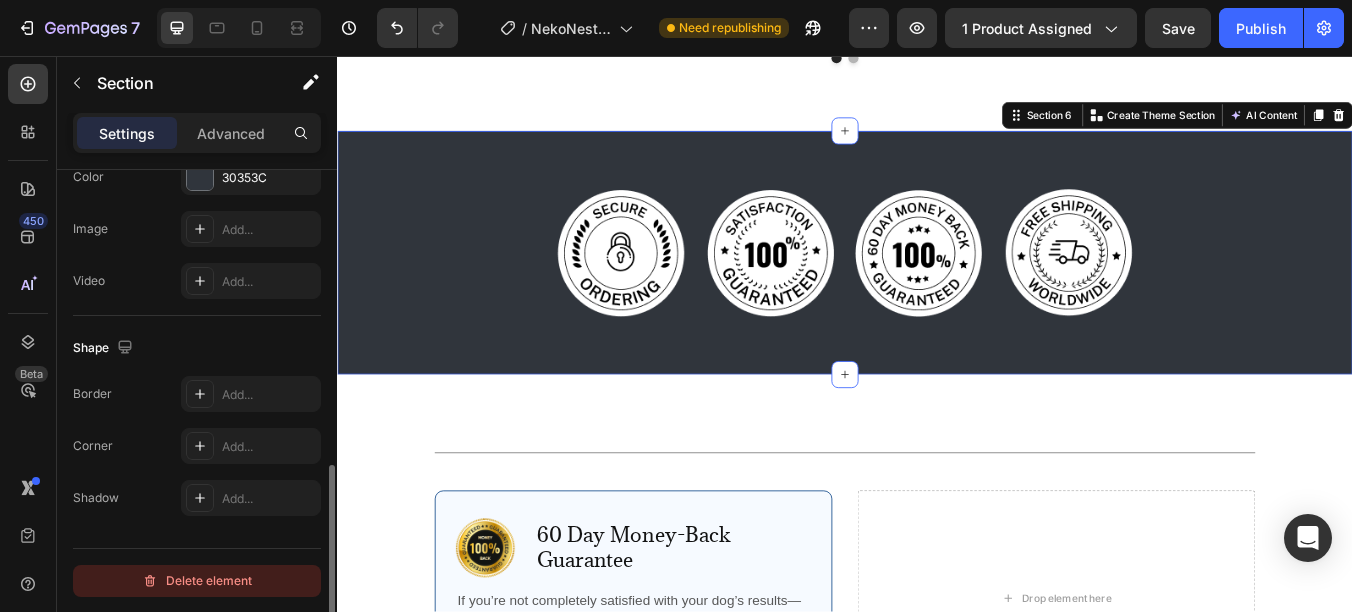 click on "Delete element" at bounding box center (197, 581) 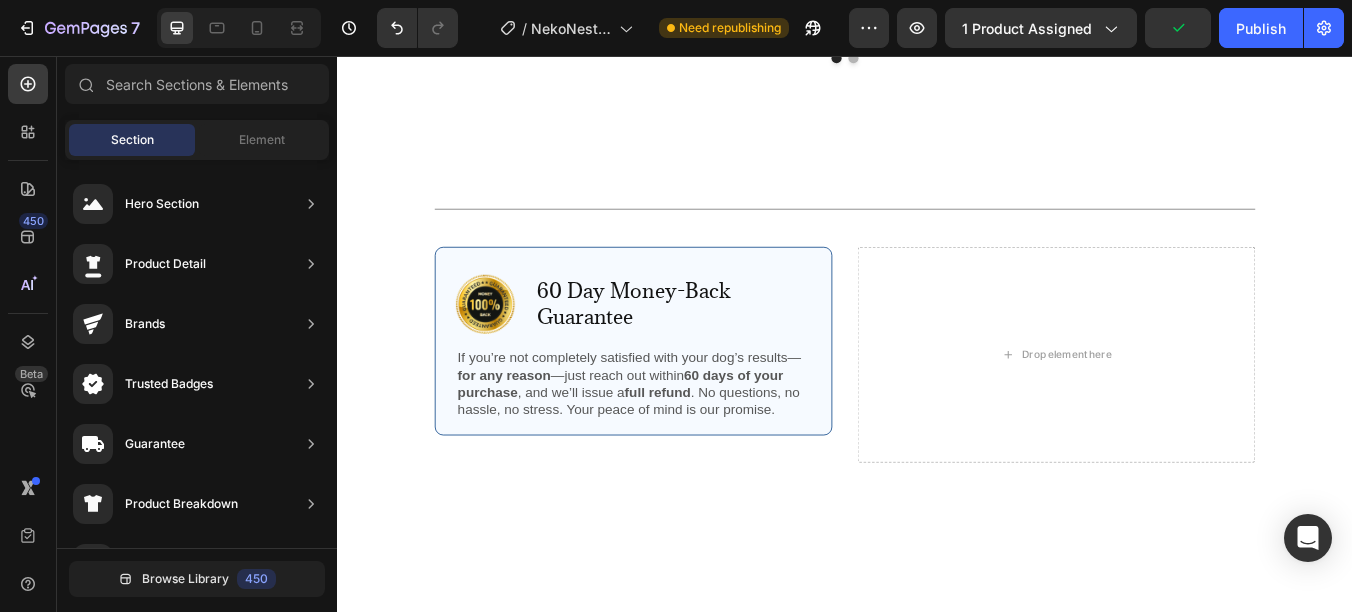 scroll, scrollTop: 291, scrollLeft: 0, axis: vertical 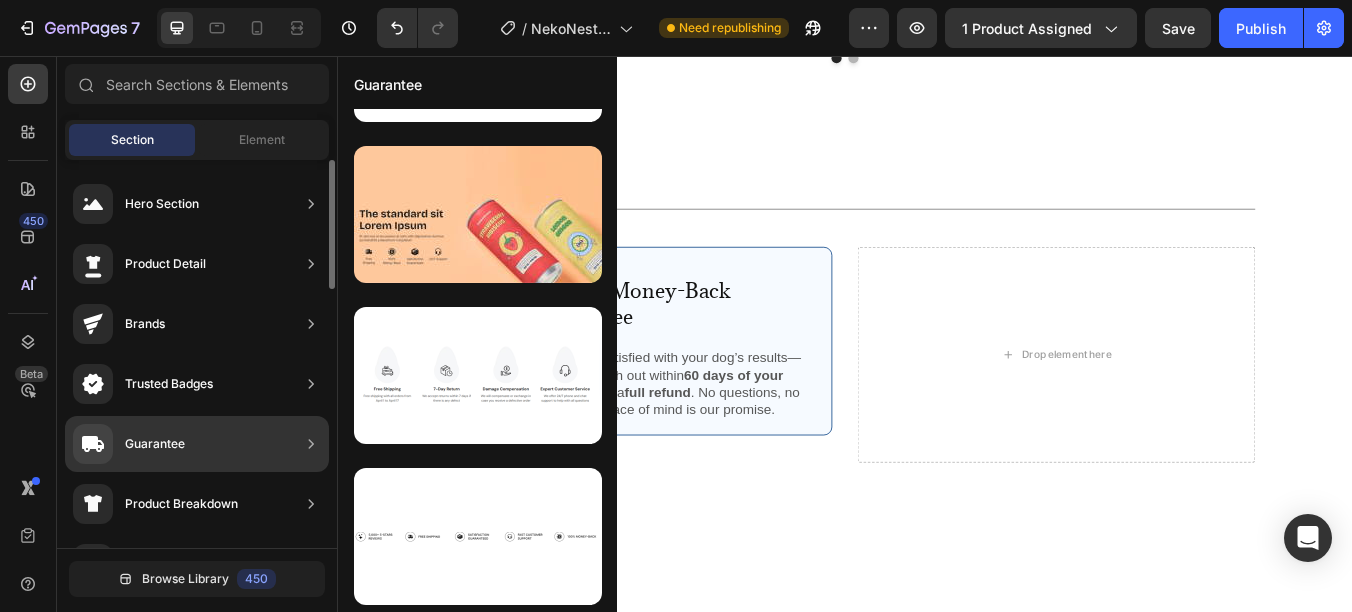 click on "Guarantee" 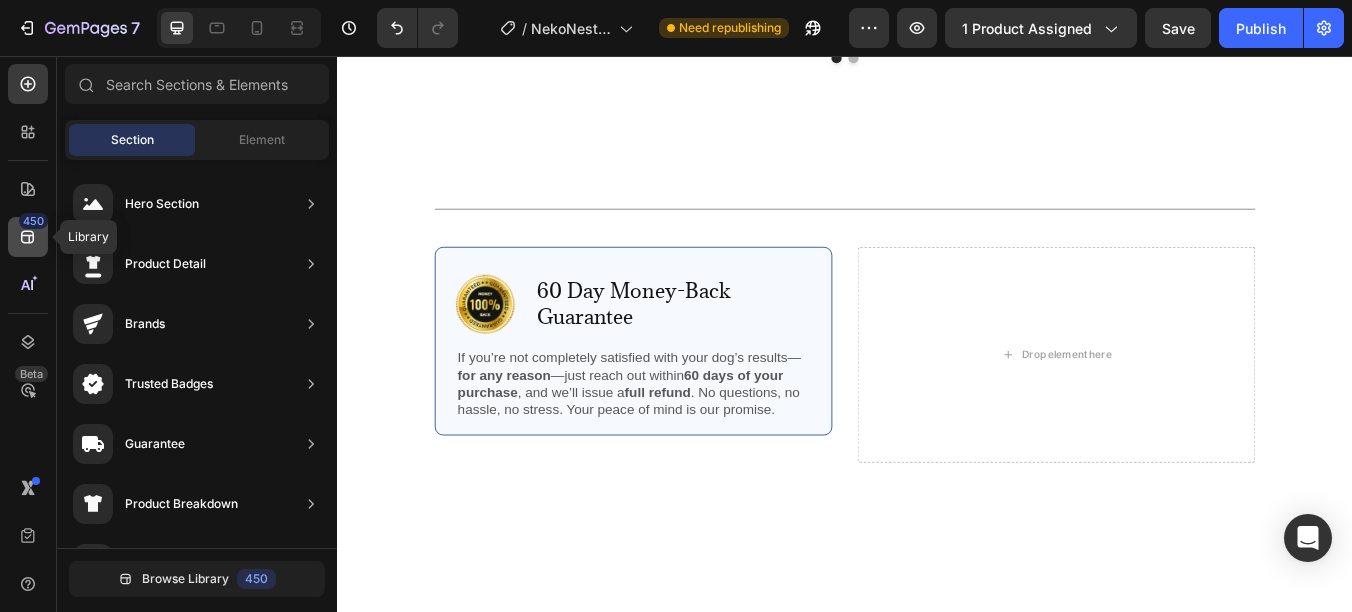 click 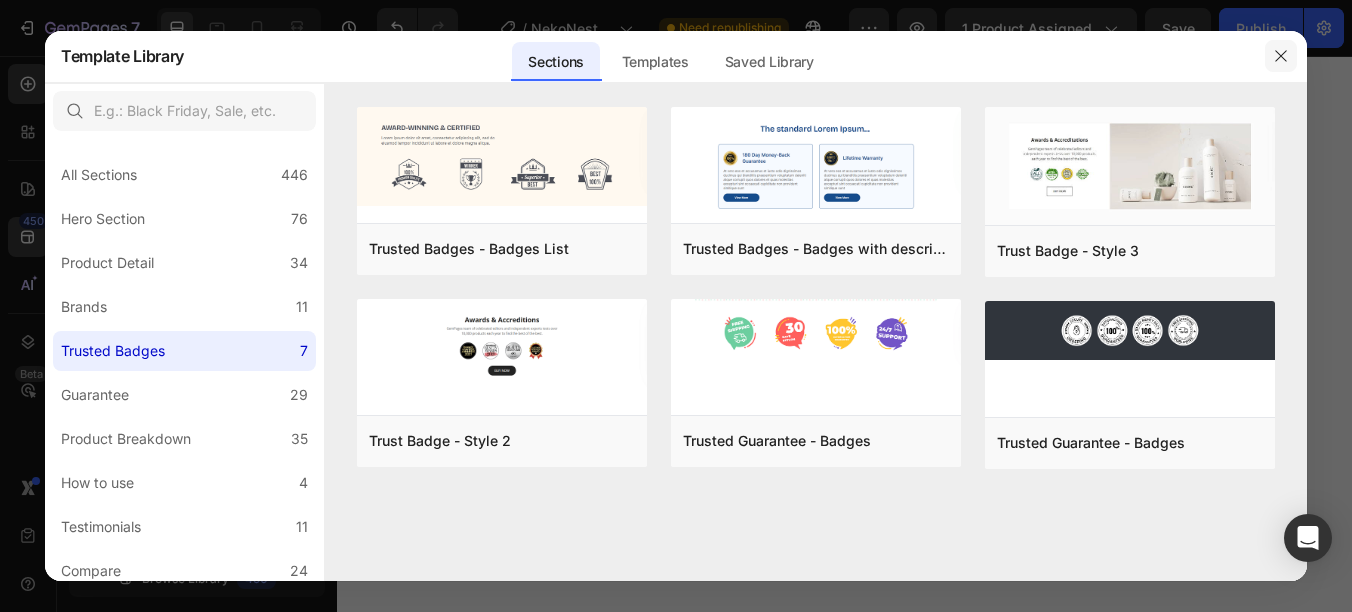 click 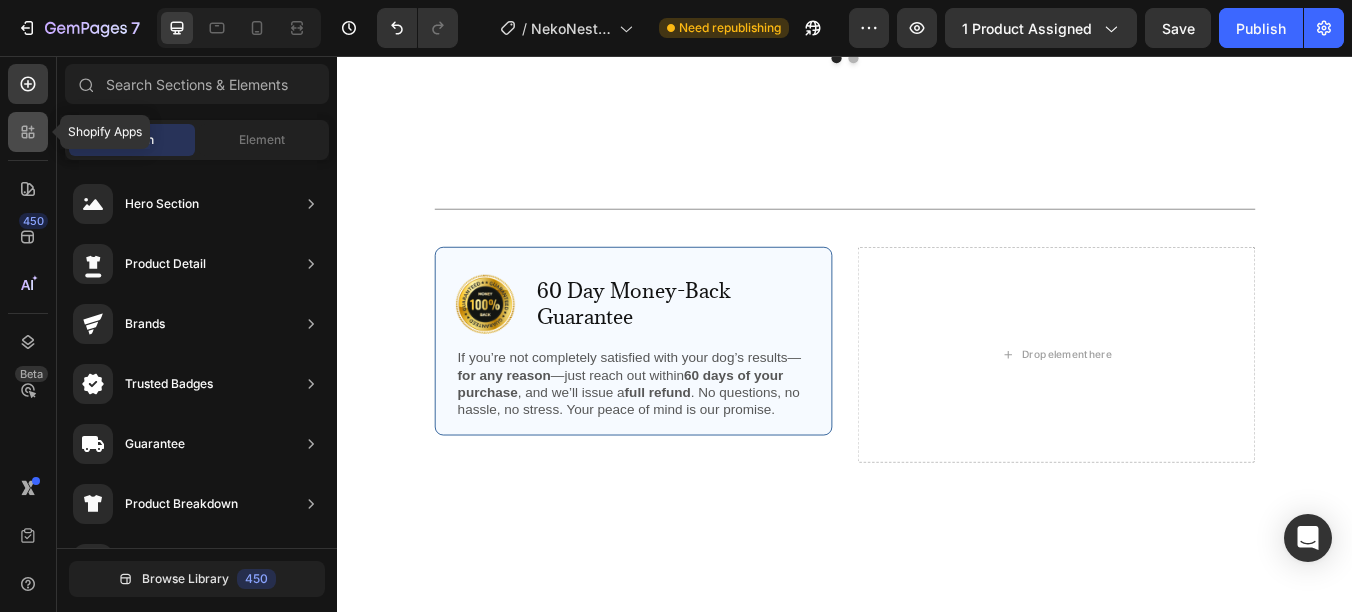 click 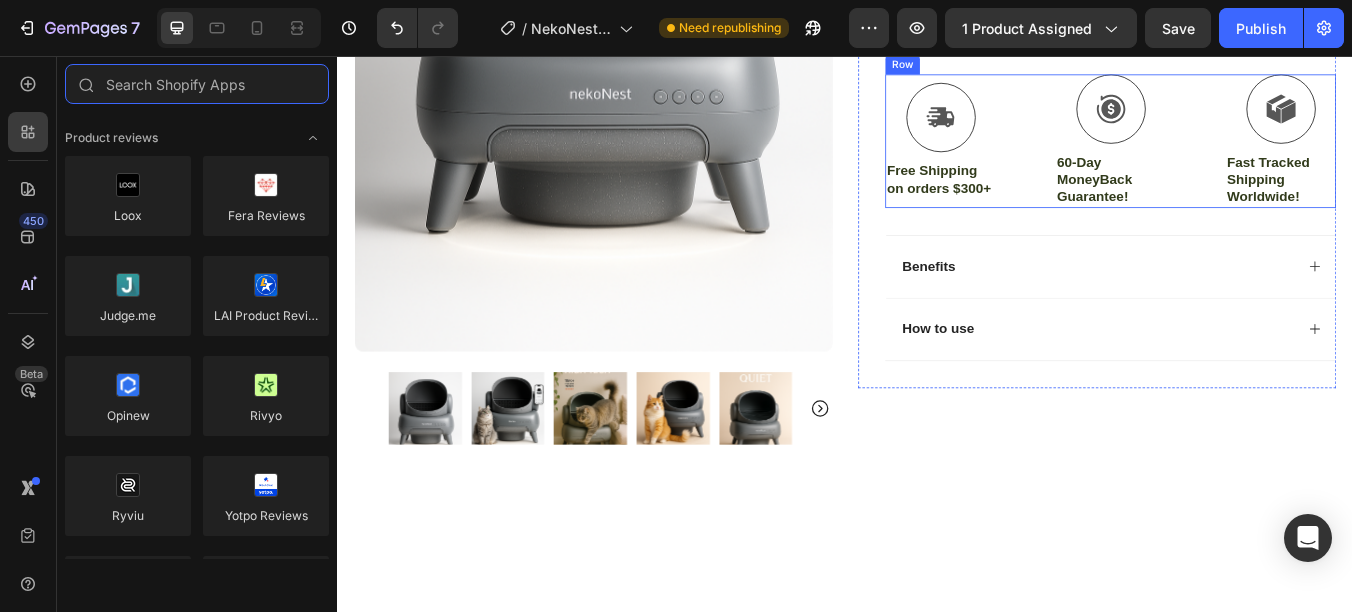 scroll, scrollTop: 645, scrollLeft: 0, axis: vertical 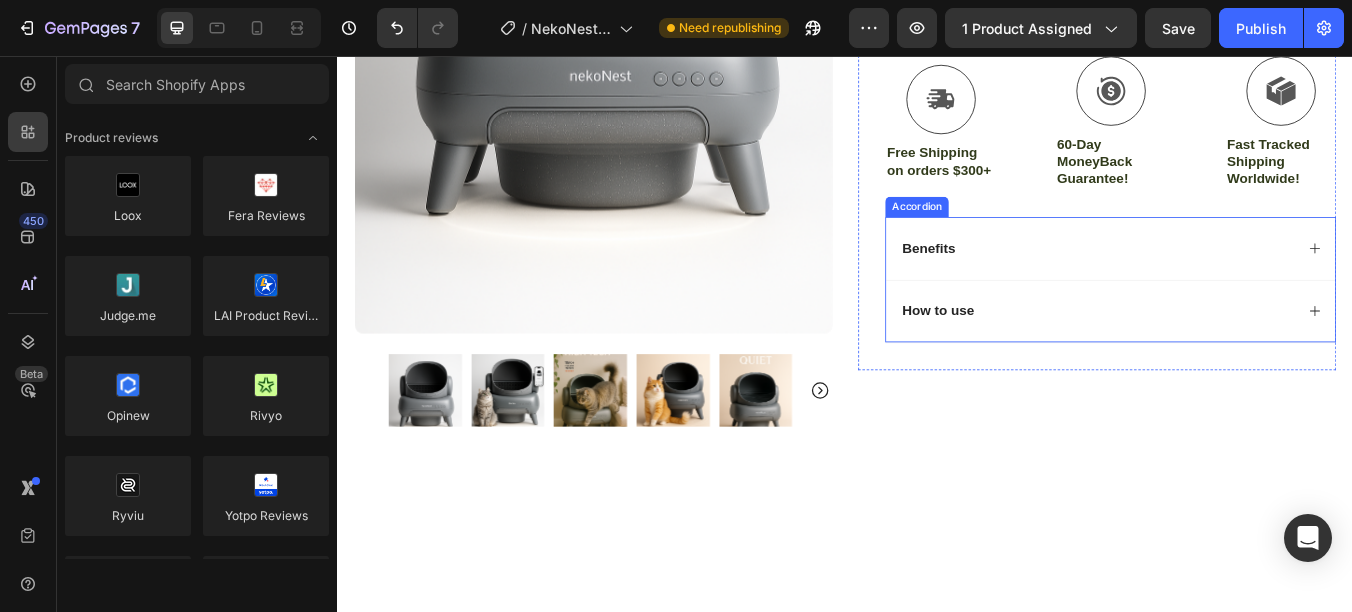 click on "How to use" at bounding box center (1250, 358) 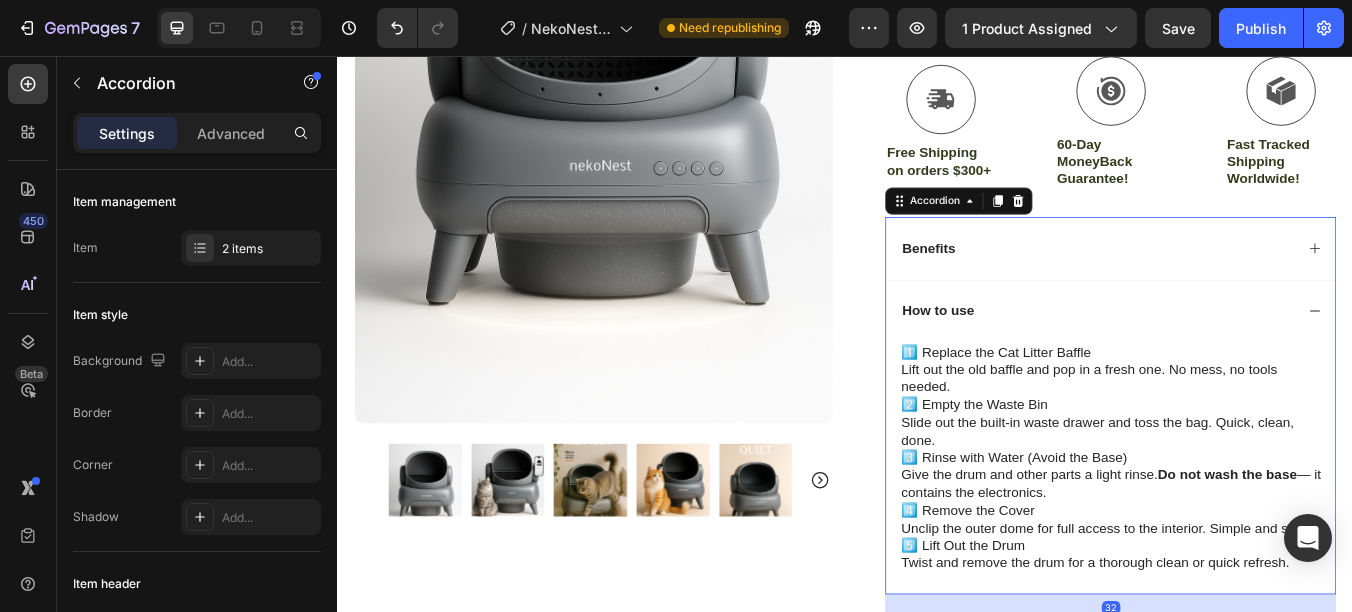 click on "How to use" at bounding box center (1250, 358) 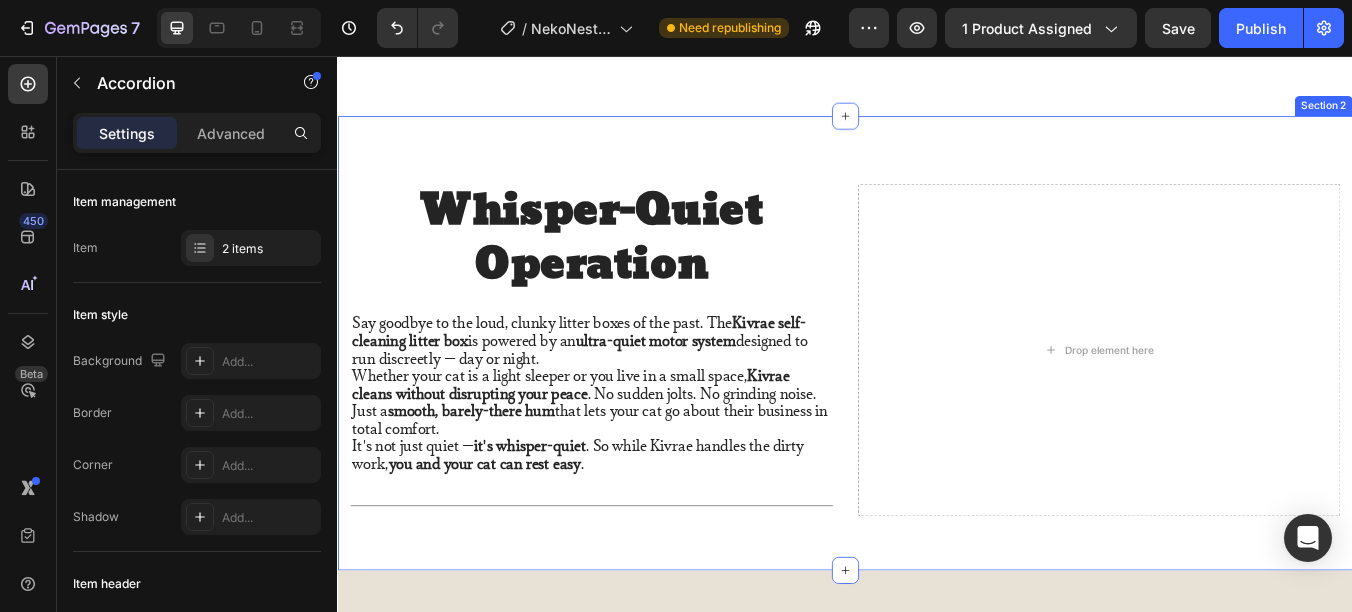 scroll, scrollTop: 1245, scrollLeft: 0, axis: vertical 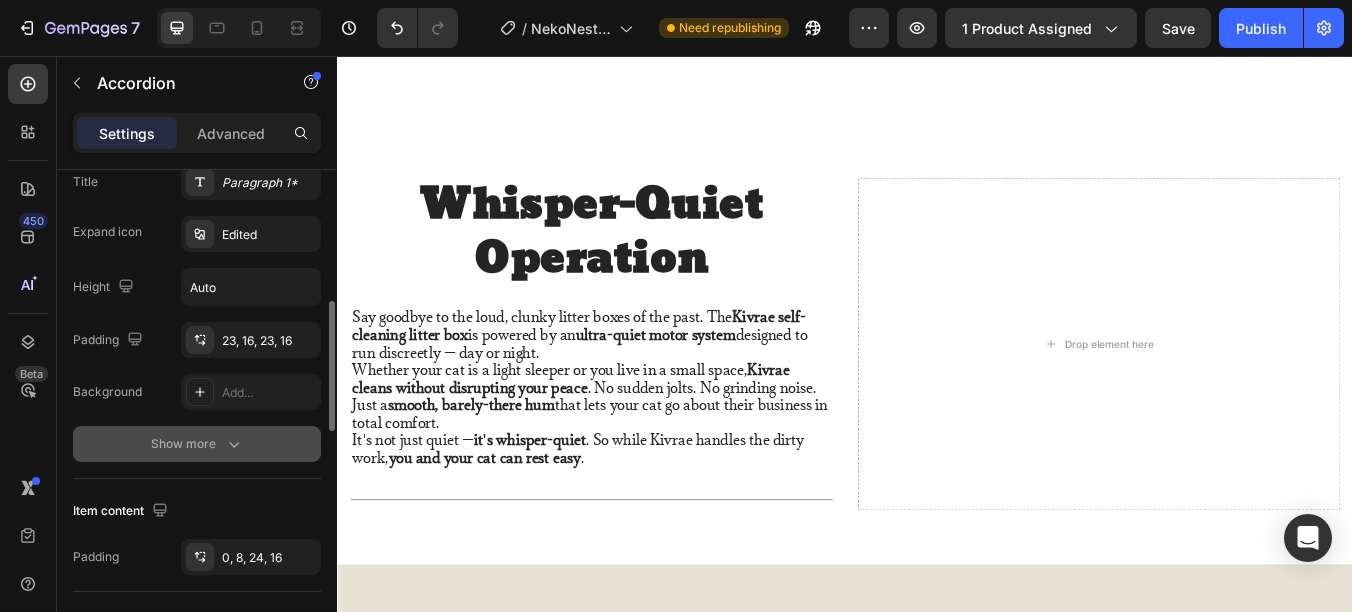 click 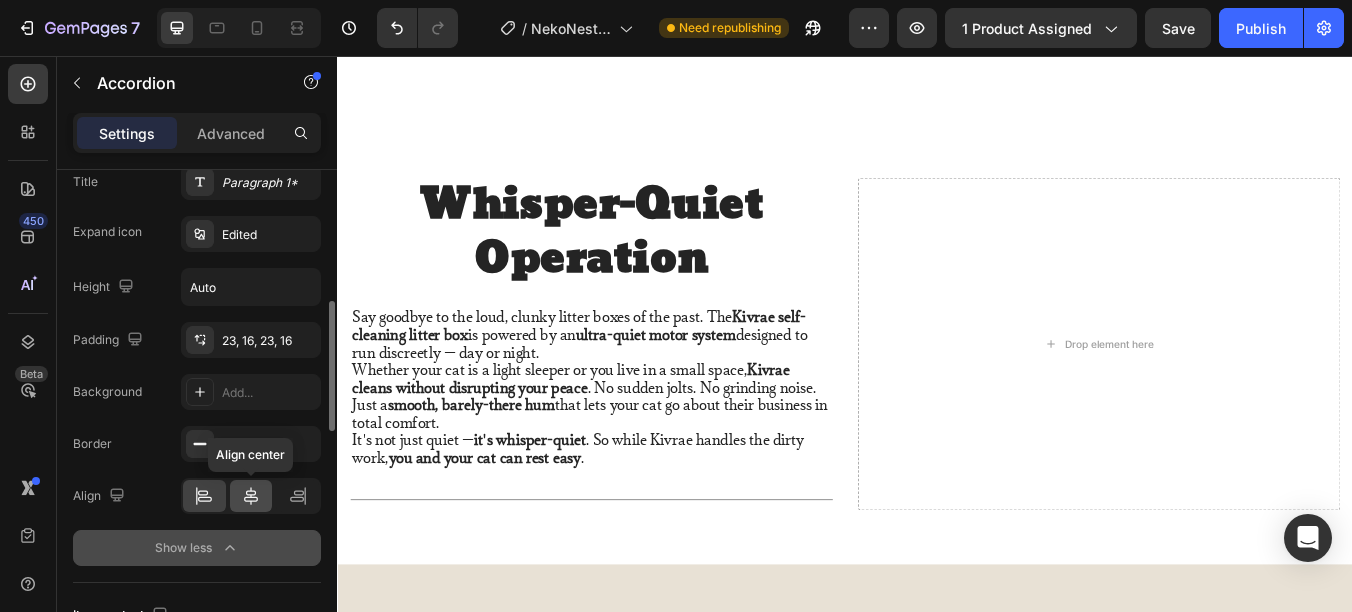 click 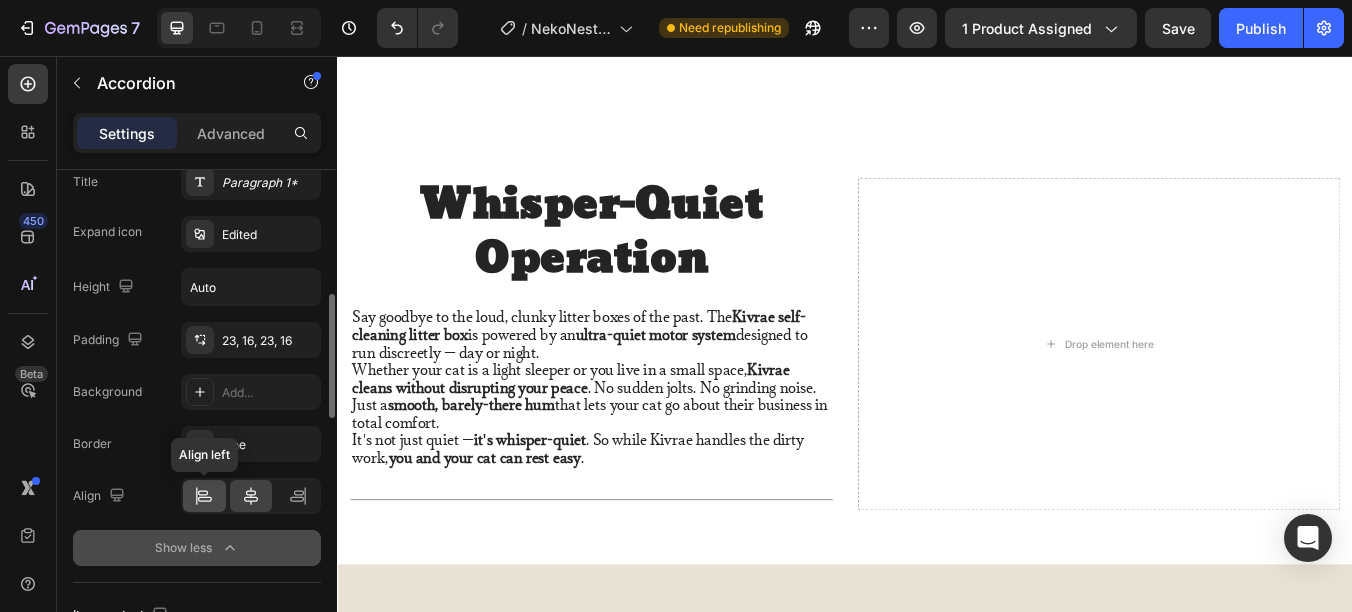 click 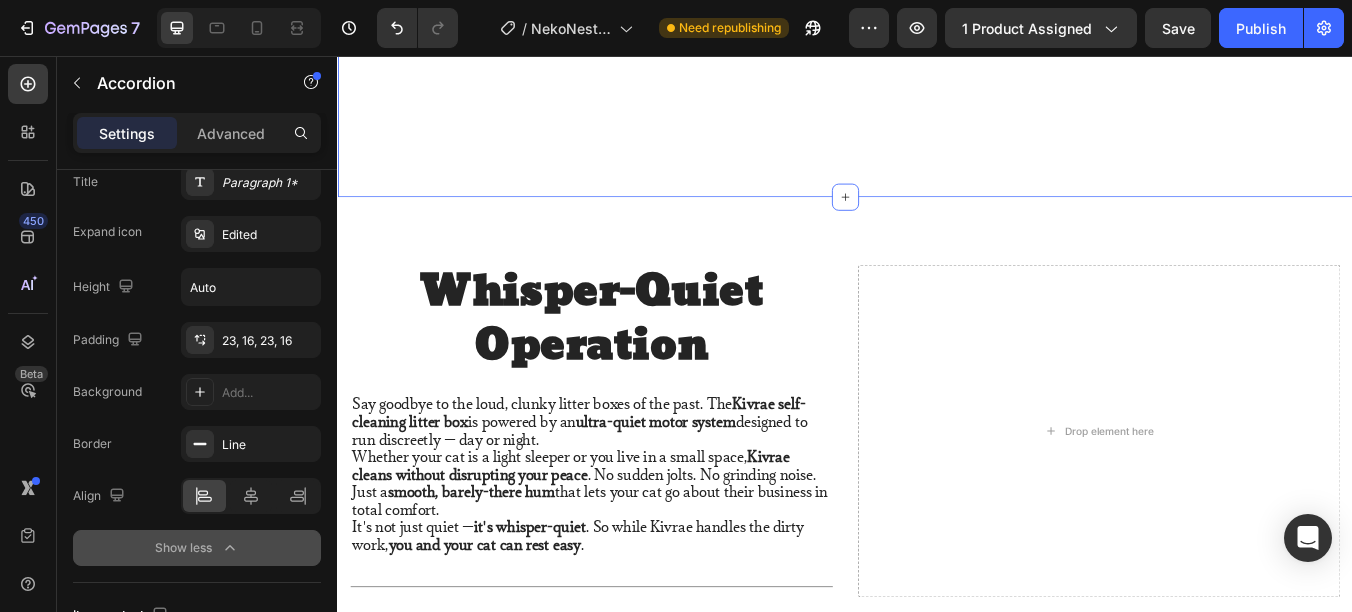 scroll, scrollTop: 1045, scrollLeft: 0, axis: vertical 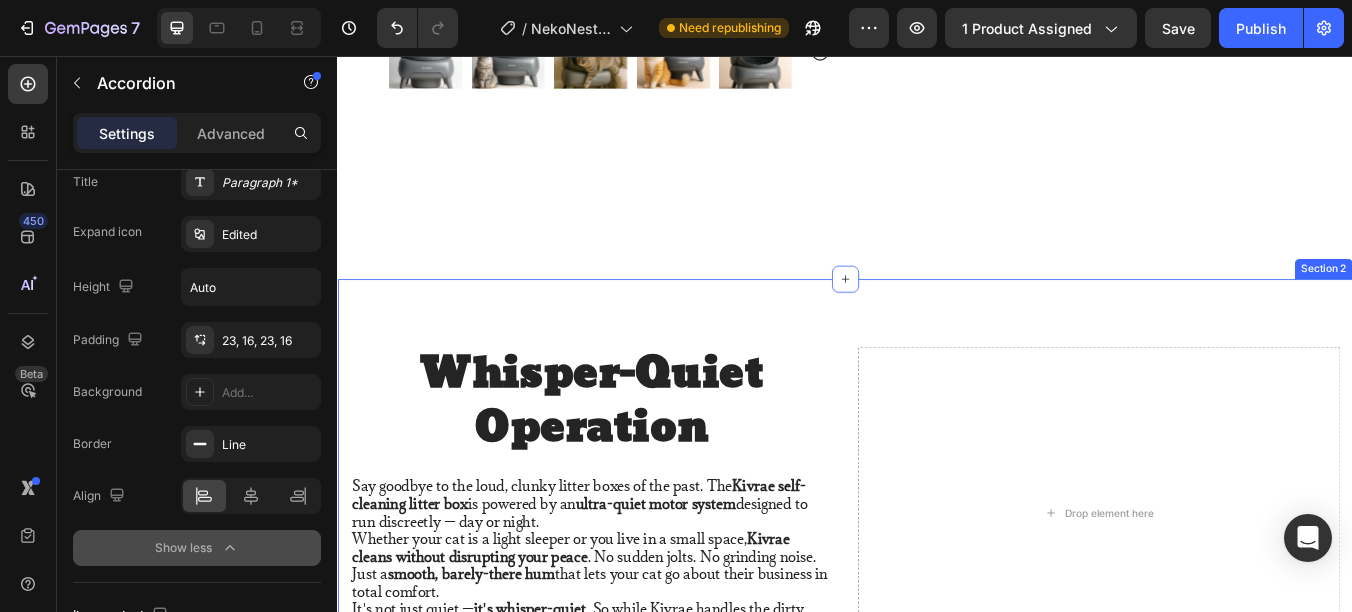 click on "Whisper-Quiet Operation Heading Say goodbye to the loud, clunky litter boxes of the past. The  Kivrae self-cleaning litter box  is powered by an  ultra-quiet motor system  designed to run discreetly — day or night. Whether your cat is a light sleeper or you live in a small space,  Kivrae cleans without disrupting your peace . No sudden jolts. No grinding noise. Just a  smooth, barely-there hum  that lets your cat go about their business in total comfort. It's not just quiet —  it's whisper-quiet . So while Kivrae handles the dirty work,  you and your cat can rest easy . Text Block                Title Line
Drop element here Row Section 2" at bounding box center (937, 588) 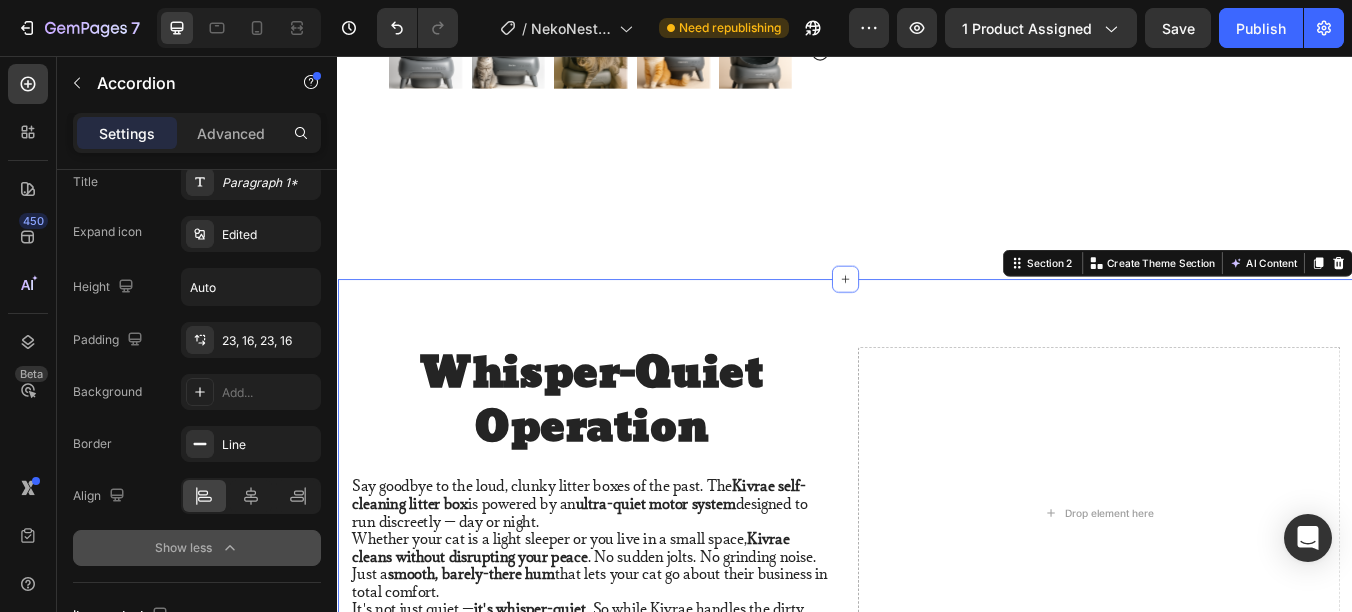 scroll, scrollTop: 0, scrollLeft: 0, axis: both 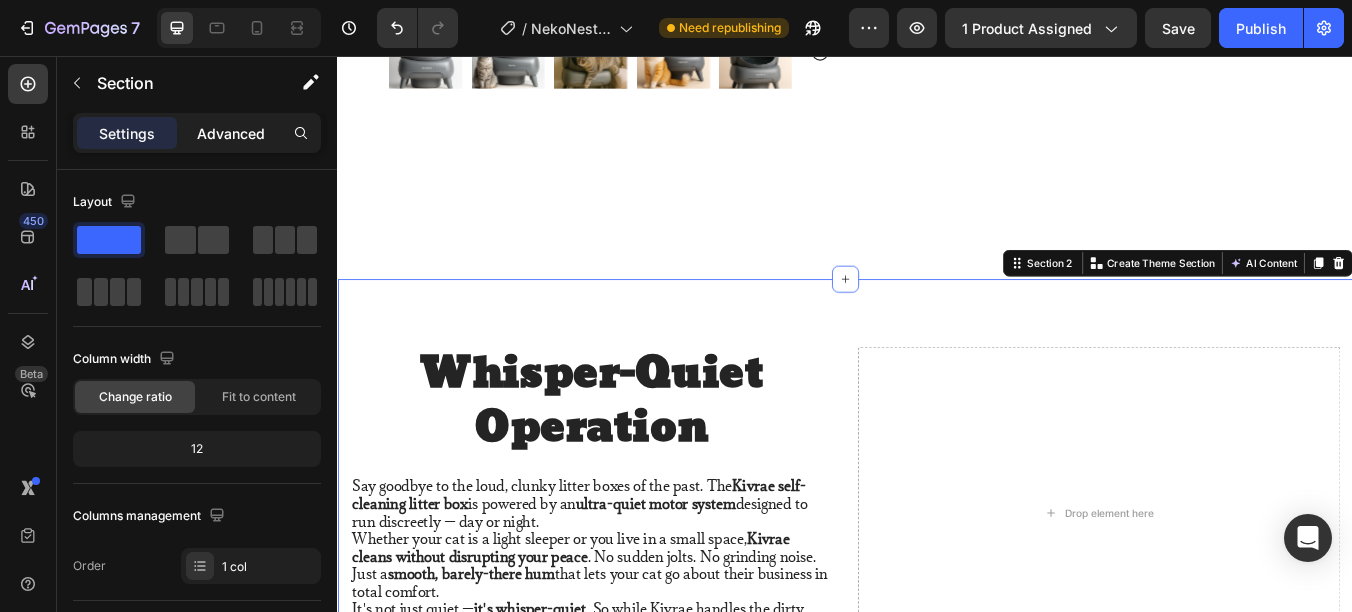 click on "Advanced" at bounding box center (231, 133) 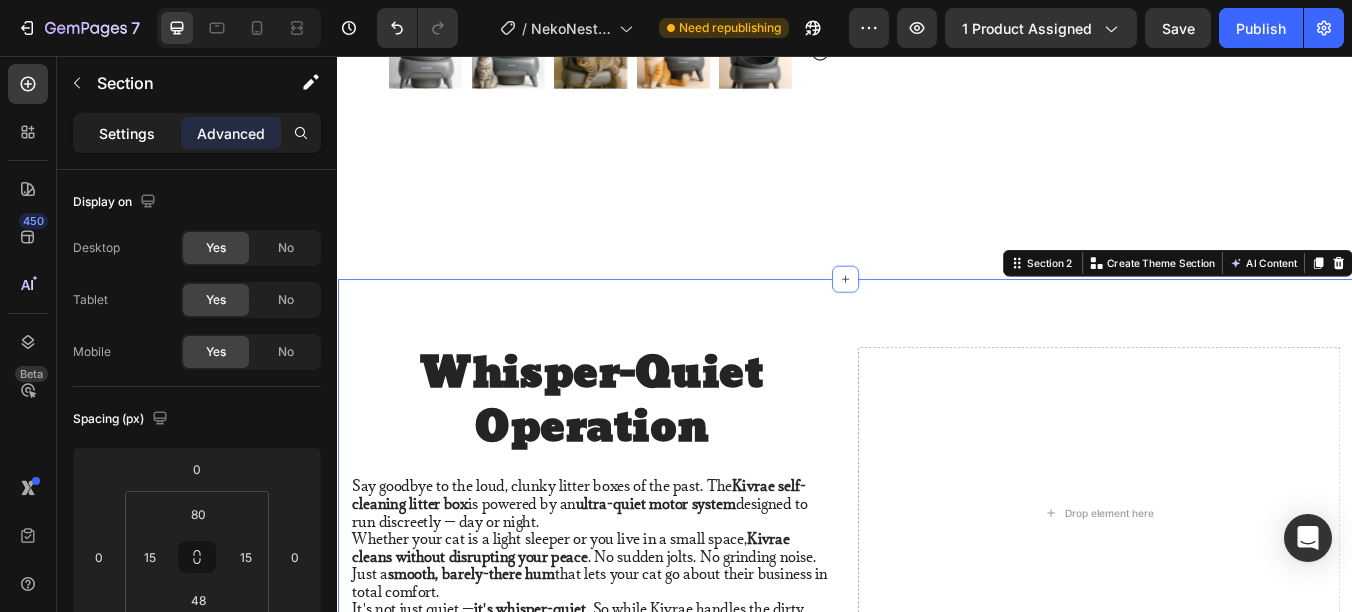 click on "Settings" at bounding box center [127, 133] 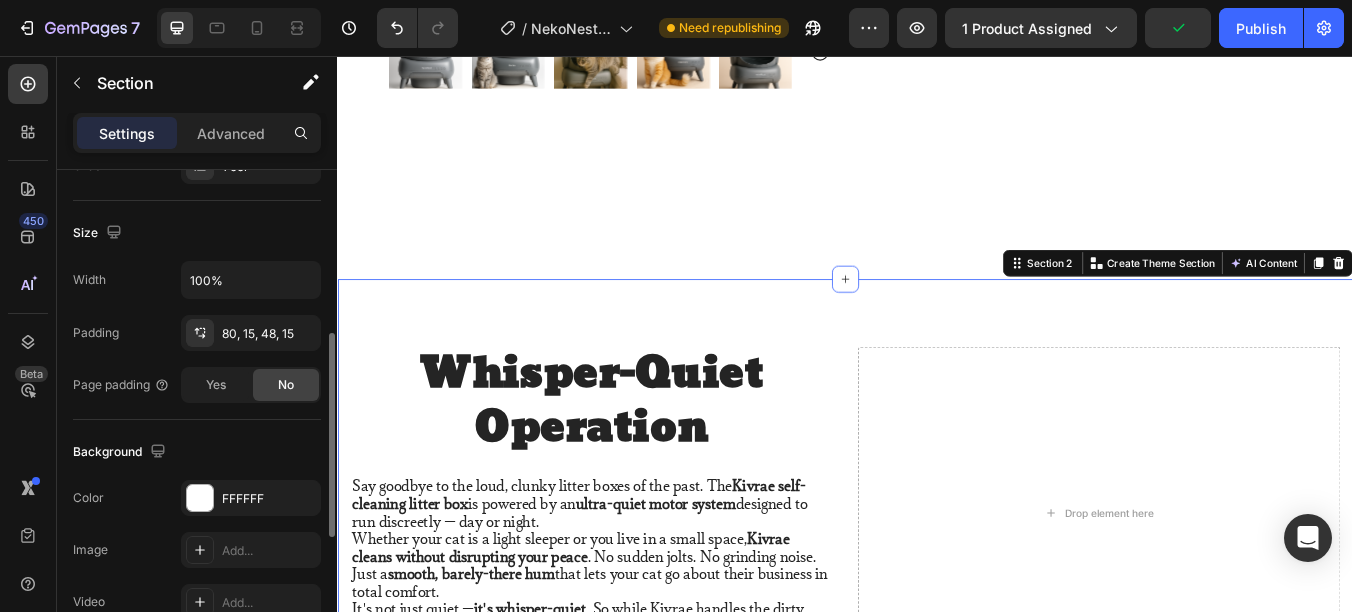 scroll, scrollTop: 500, scrollLeft: 0, axis: vertical 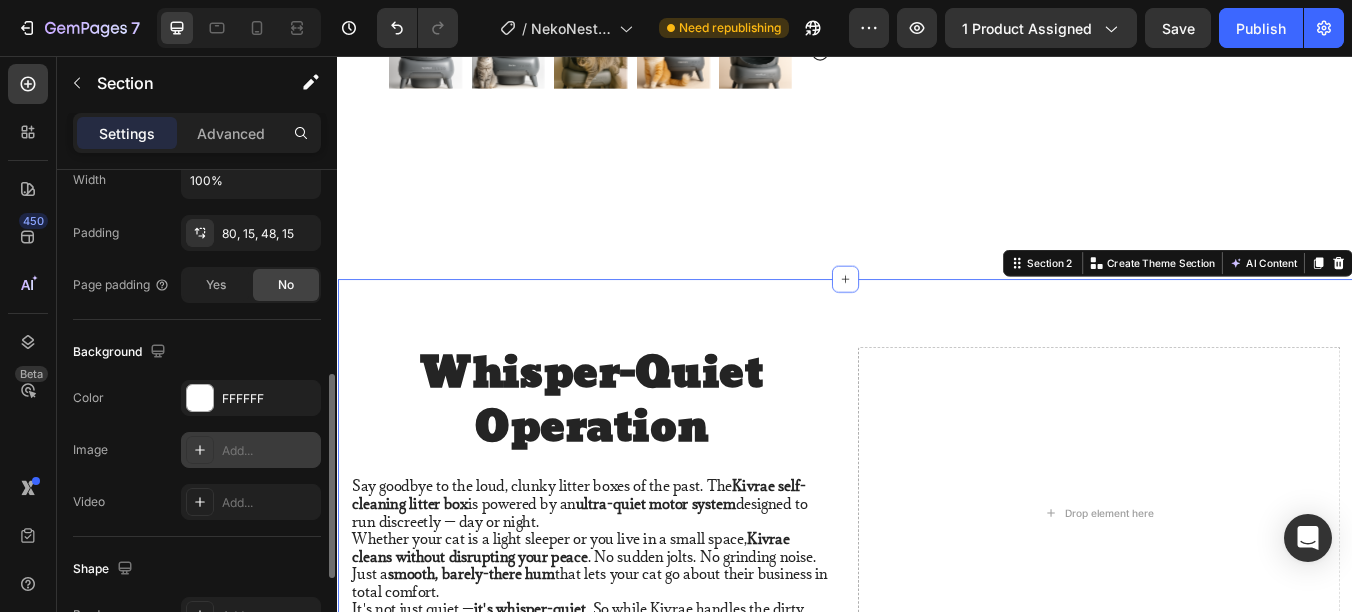click on "Add..." at bounding box center [269, 451] 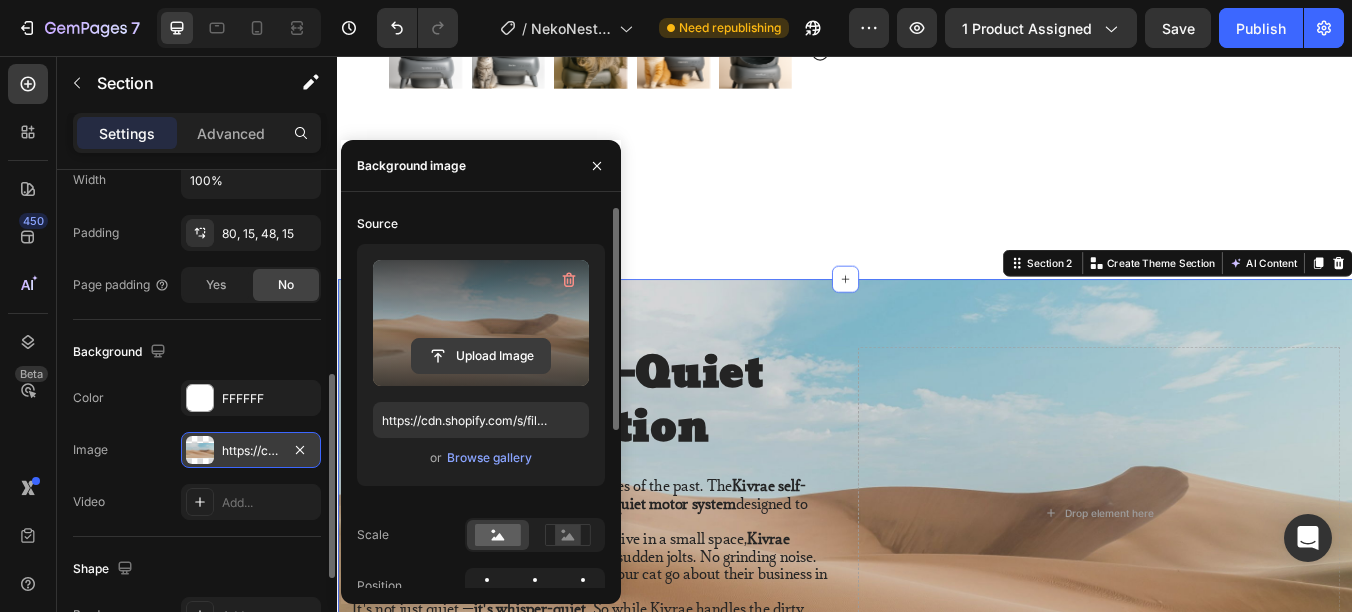 click 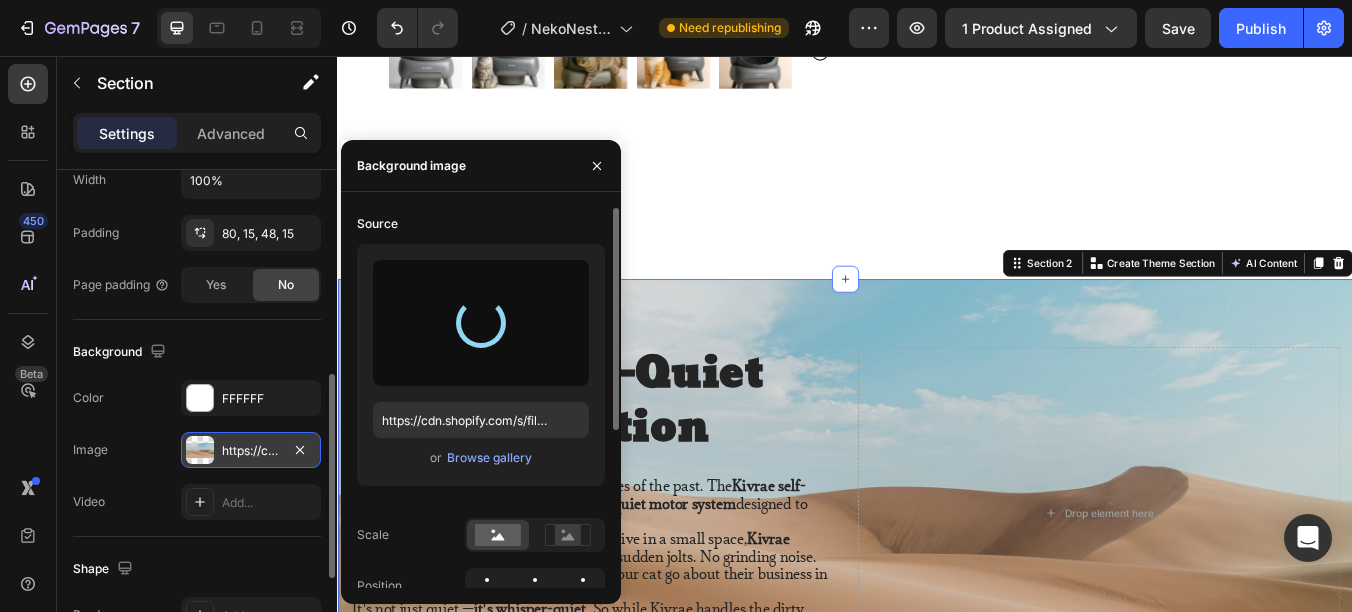 type on "https://cdn.shopify.com/s/files/1/0770/0404/6571/files/gempages_575886672412017226-bd3c1b97-872a-4aee-b9af-3eedb855ae6b.png" 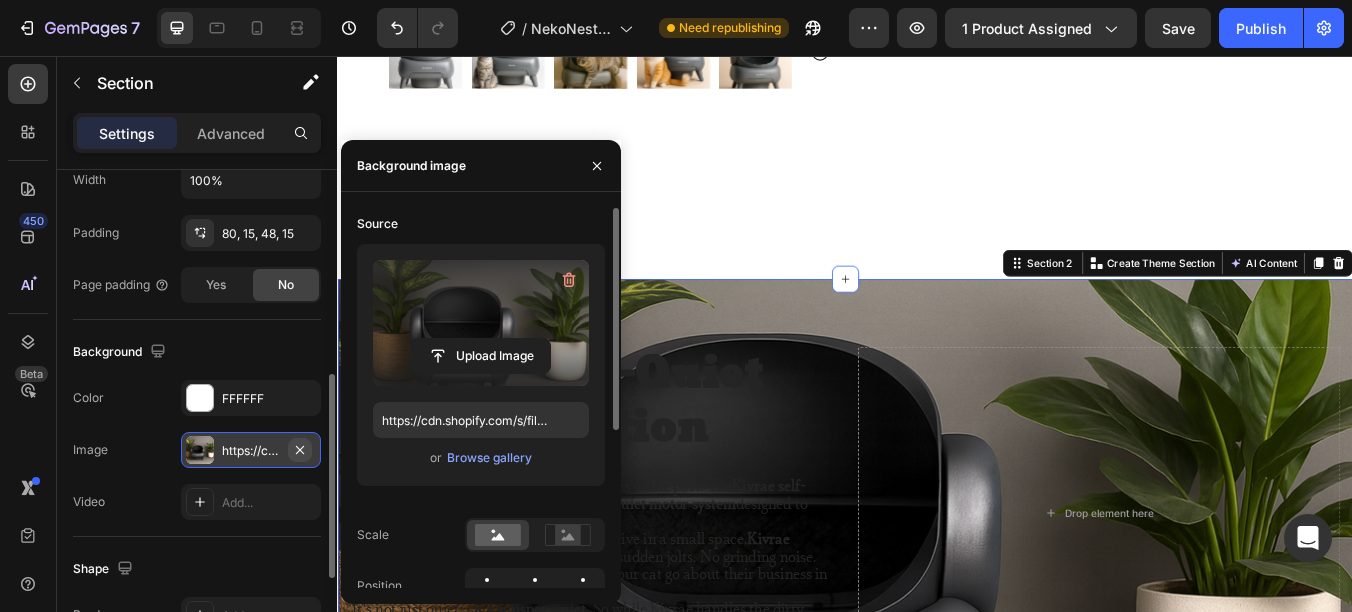 click 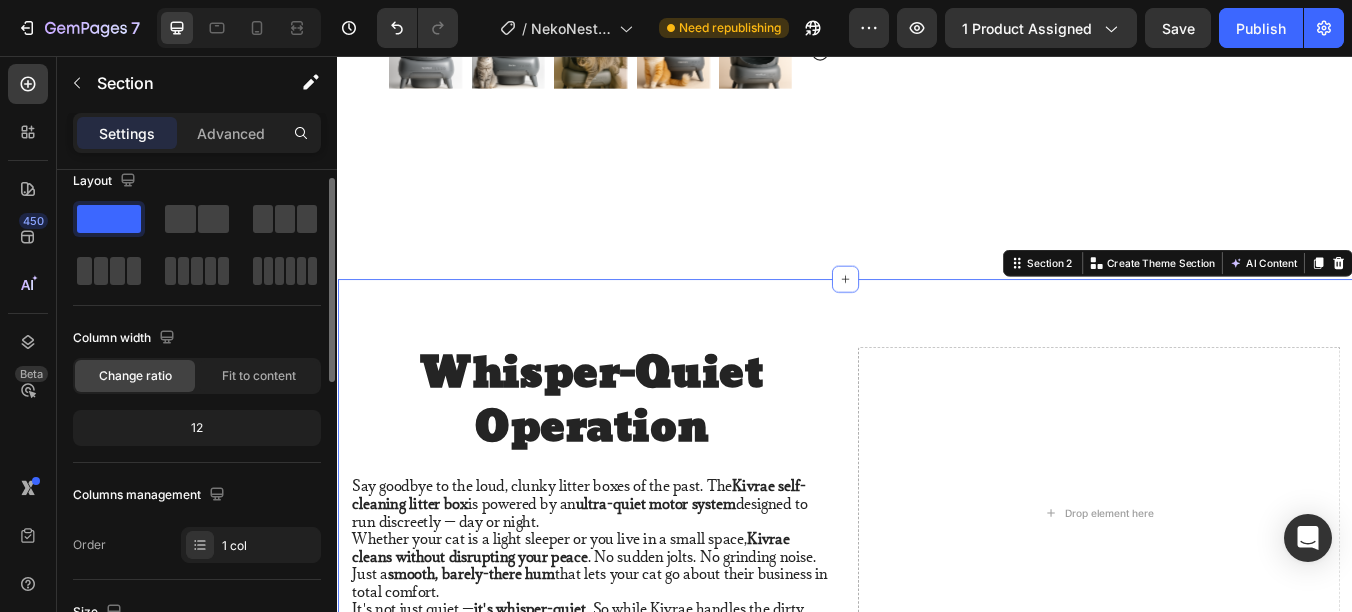 scroll, scrollTop: 0, scrollLeft: 0, axis: both 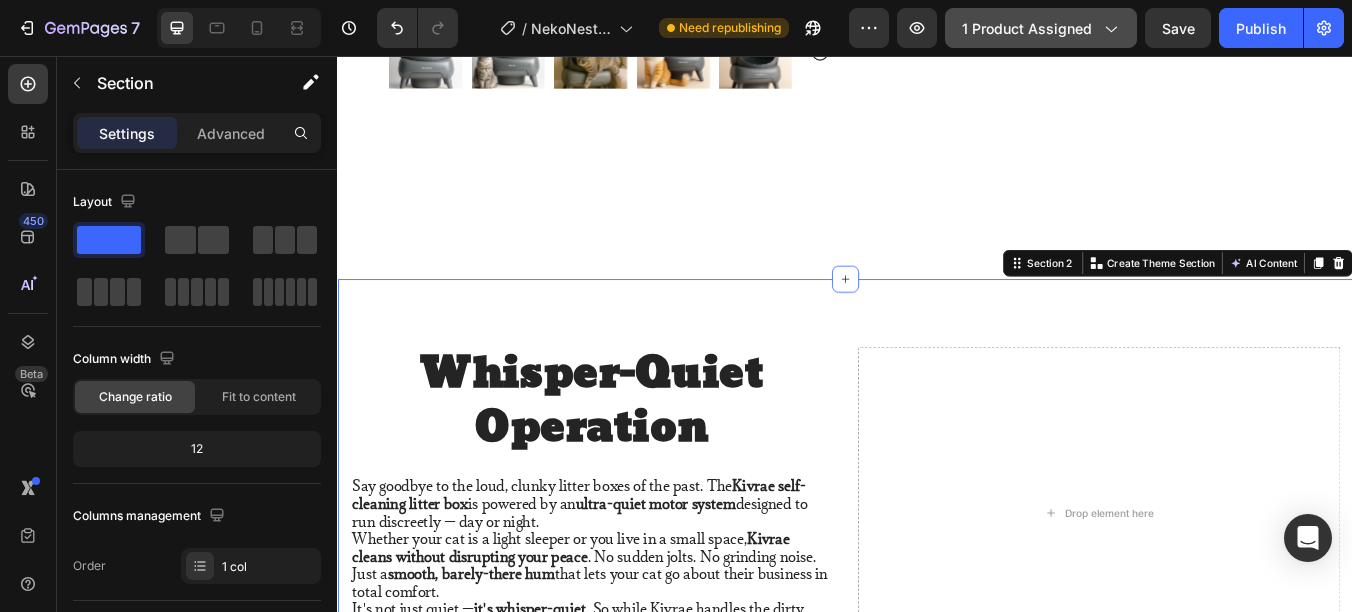 click 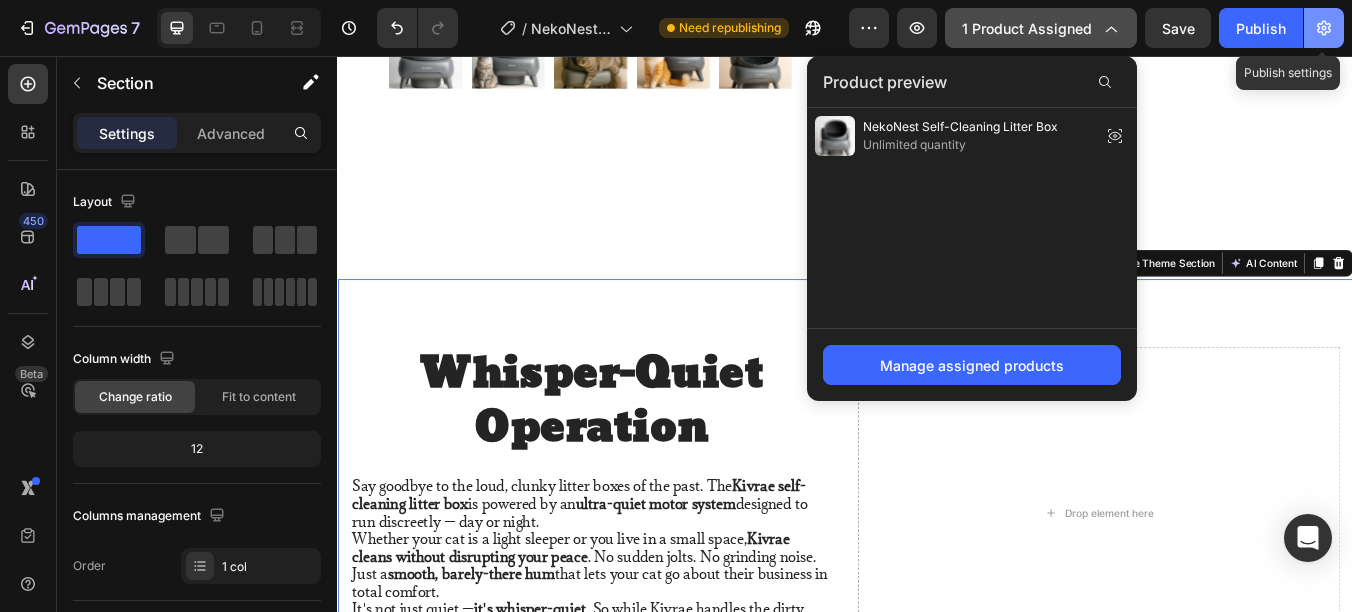 click 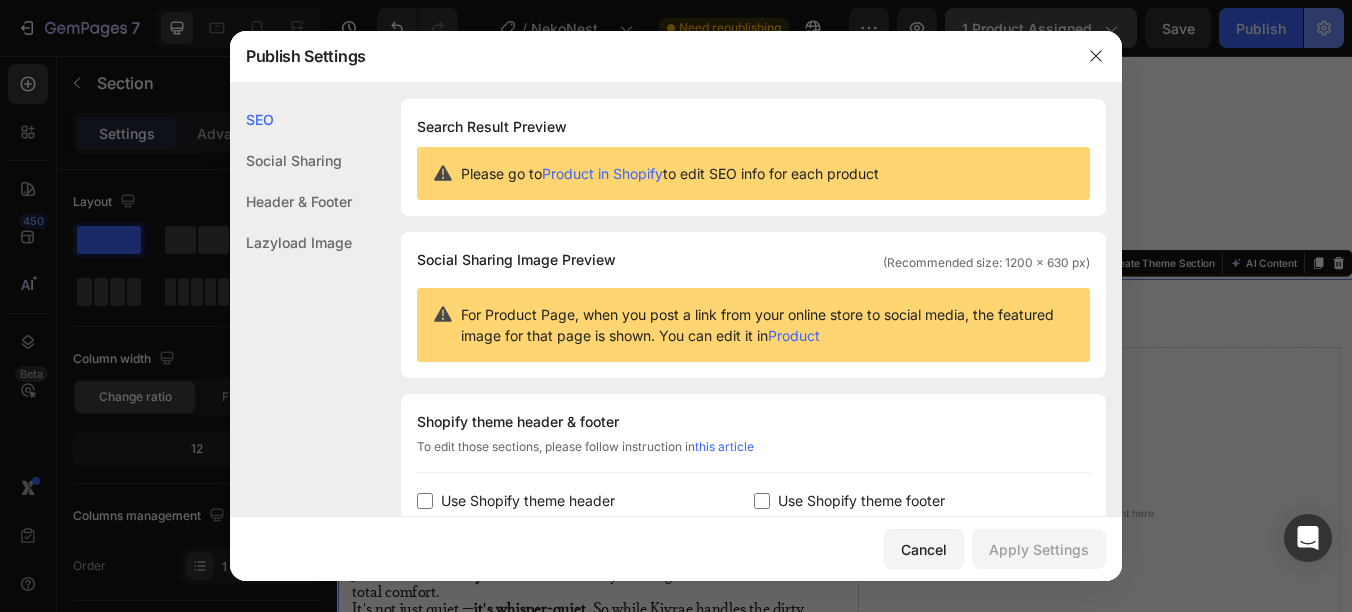 click at bounding box center (676, 306) 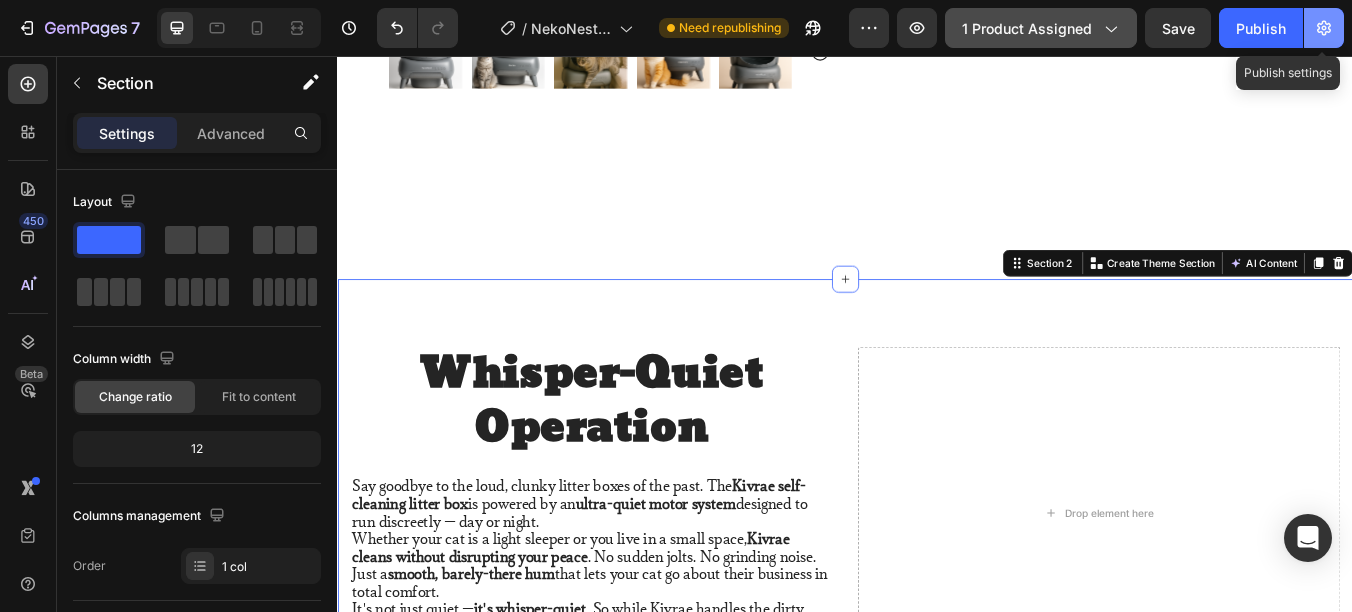click 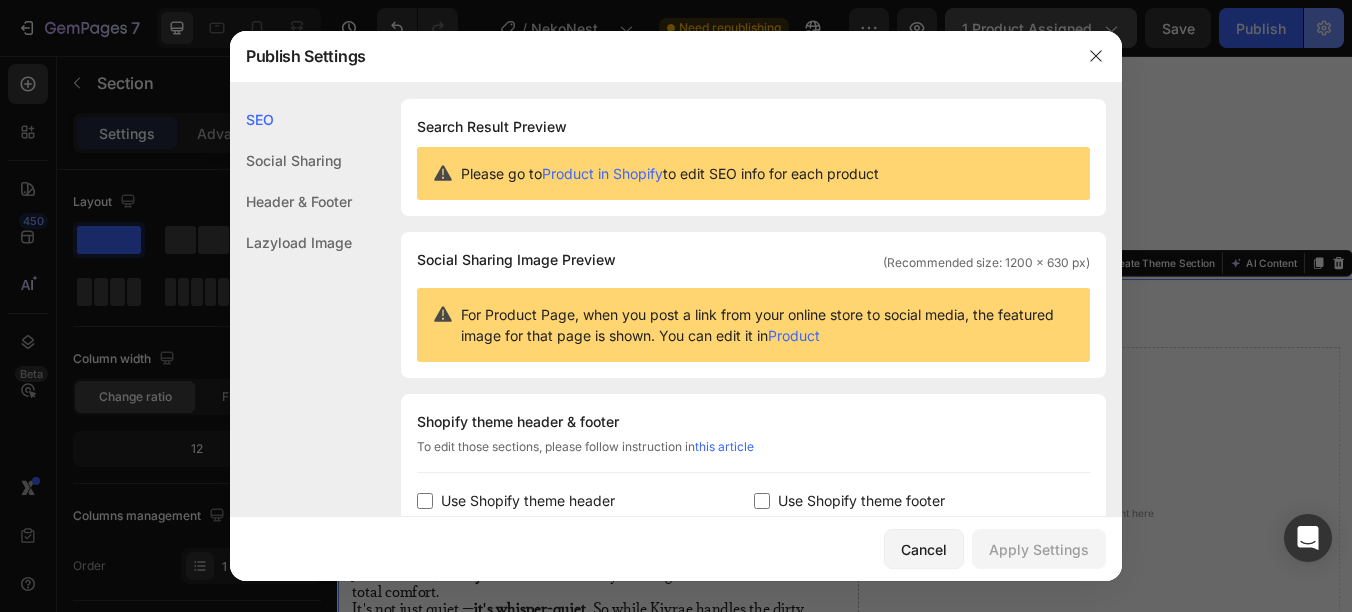 click at bounding box center (676, 306) 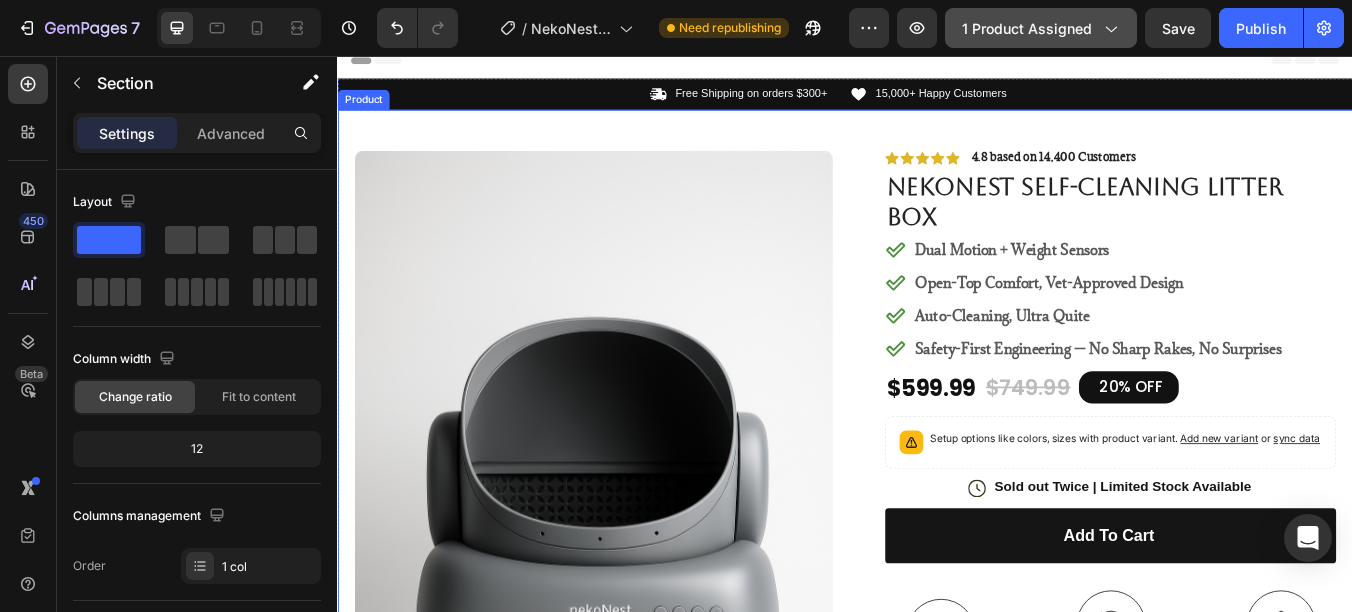 scroll, scrollTop: 0, scrollLeft: 0, axis: both 